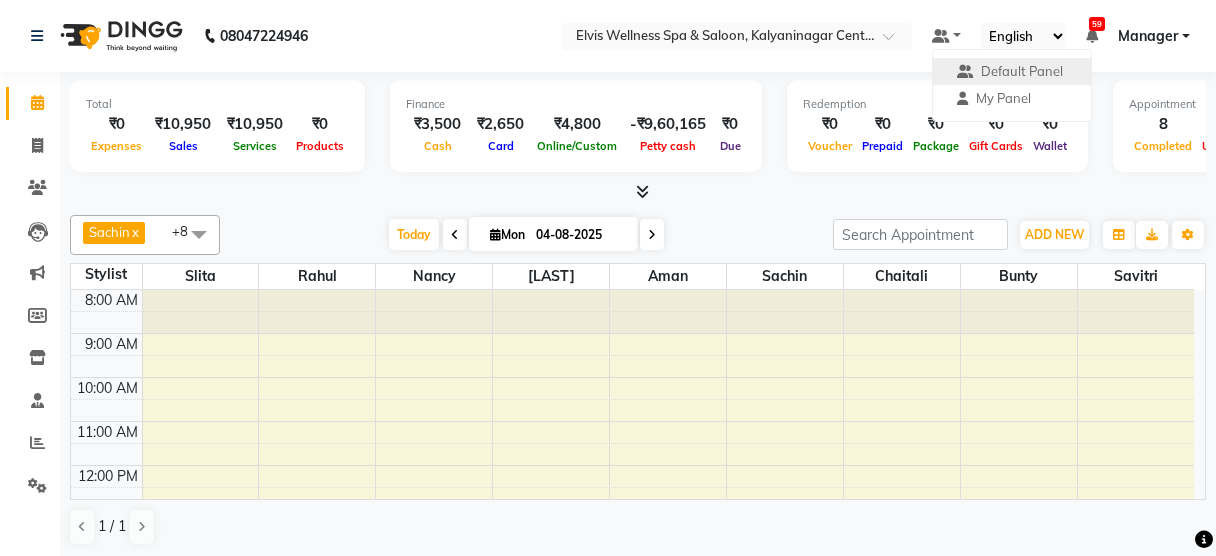 scroll, scrollTop: 0, scrollLeft: 0, axis: both 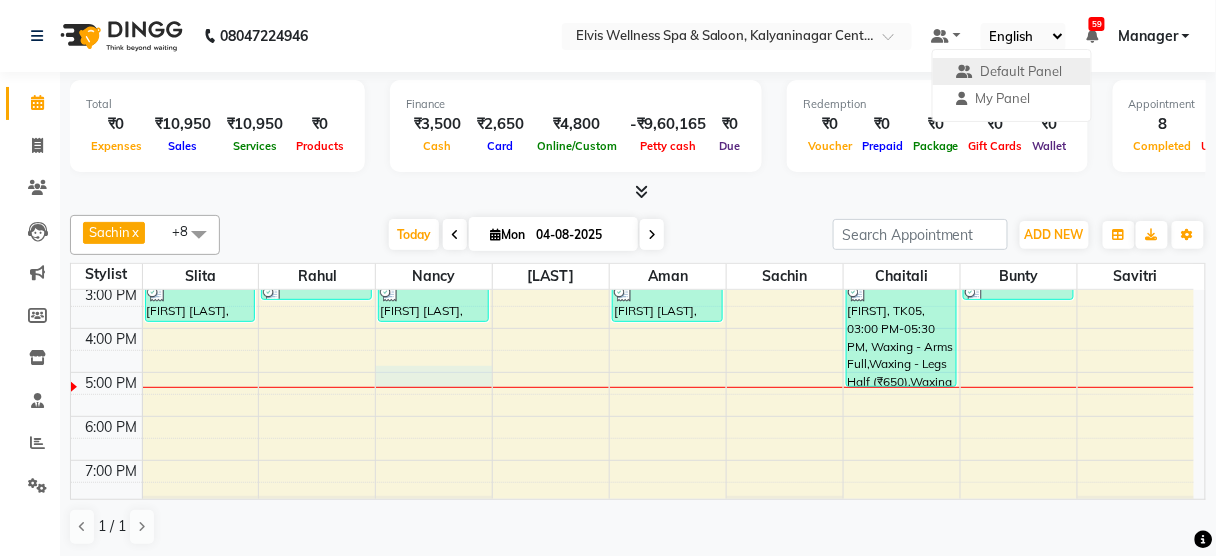 click on "8:00 AM 9:00 AM 10:00 AM 11:00 AM 12:00 PM 1:00 PM 2:00 PM 3:00 PM 4:00 PM 5:00 PM 6:00 PM 7:00 PM 8:00 PM 9:00 PM     [FIRST] [LAST], TK03, 03:00 PM-04:00 PM, Massage - Balinese Massage (60 Min)     [FIRST], TK04, 03:00 PM-03:30 PM, Hair wash & Blow Dry     [FIRST] [LAST], TK06, 03:00 PM-04:00 PM, Massage - Swedish Massage (60 Min)     [FIRST], TK01, 02:00 PM-03:00 PM, Massage - Swedish Massage (60 Min)     [FIRST] [LAST], TK03, 03:00 PM-04:00 PM, Massage - Balinese Massage (60 Min)     [FIRST], TK02, 02:30 PM-03:00 PM, Hair Cut - Male     [FIRST], TK05, 03:00 PM-05:30 PM, Waxing - Arms Full,Waxing - Legs Half (₹650),Waxing - Bikini line (₹500),Waxing - Bikini line (₹500),Waxing - Sides (₹300)     [FIRST], TK02, 03:00 PM-03:30 PM, Head massage" at bounding box center [632, 284] 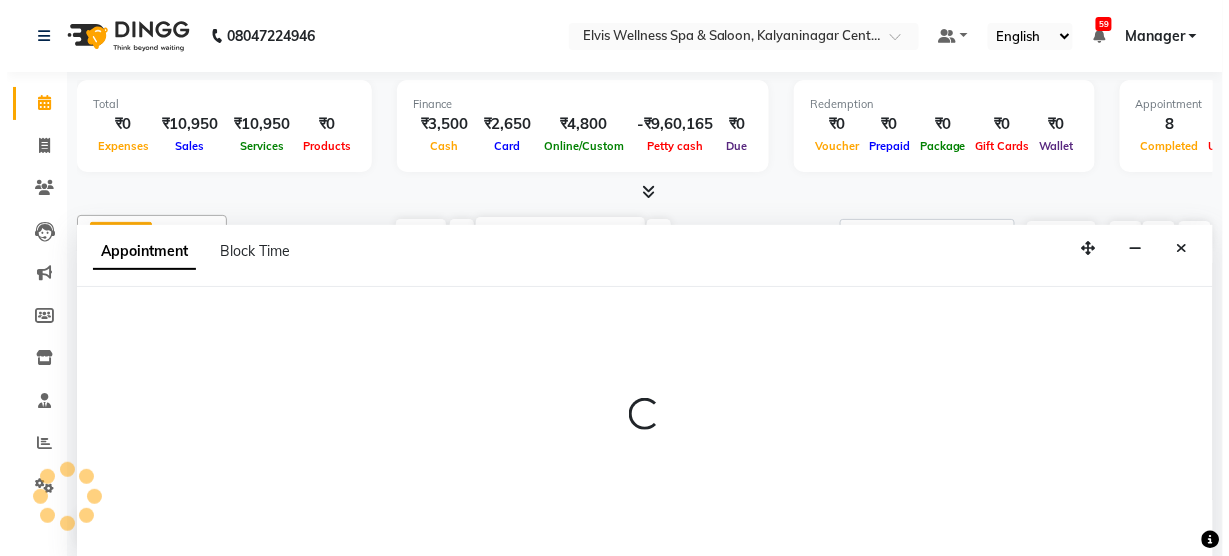 scroll, scrollTop: 0, scrollLeft: 0, axis: both 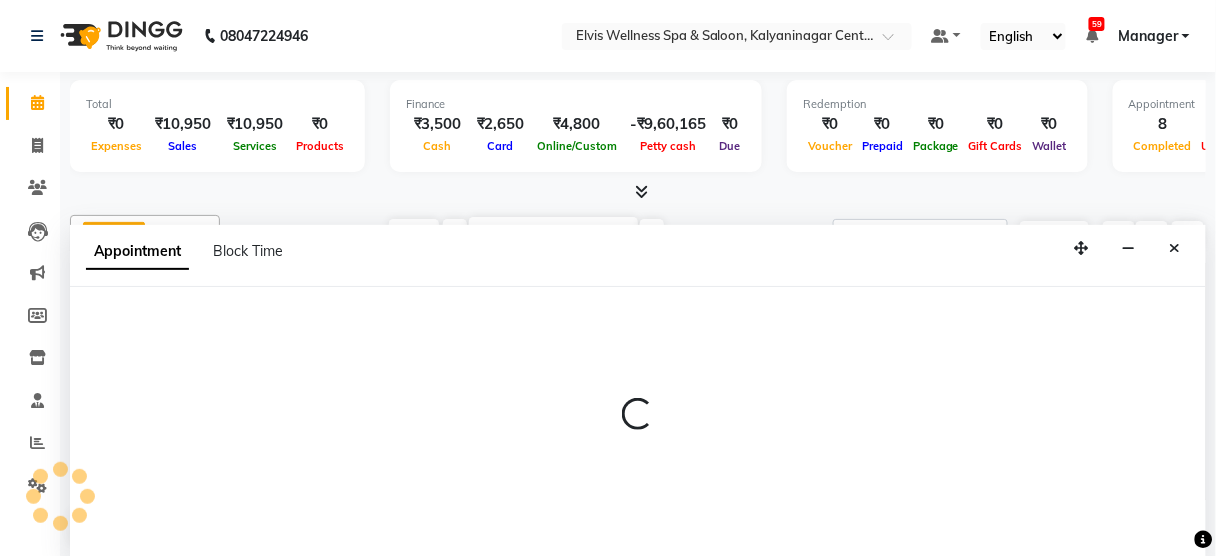 select on "45633" 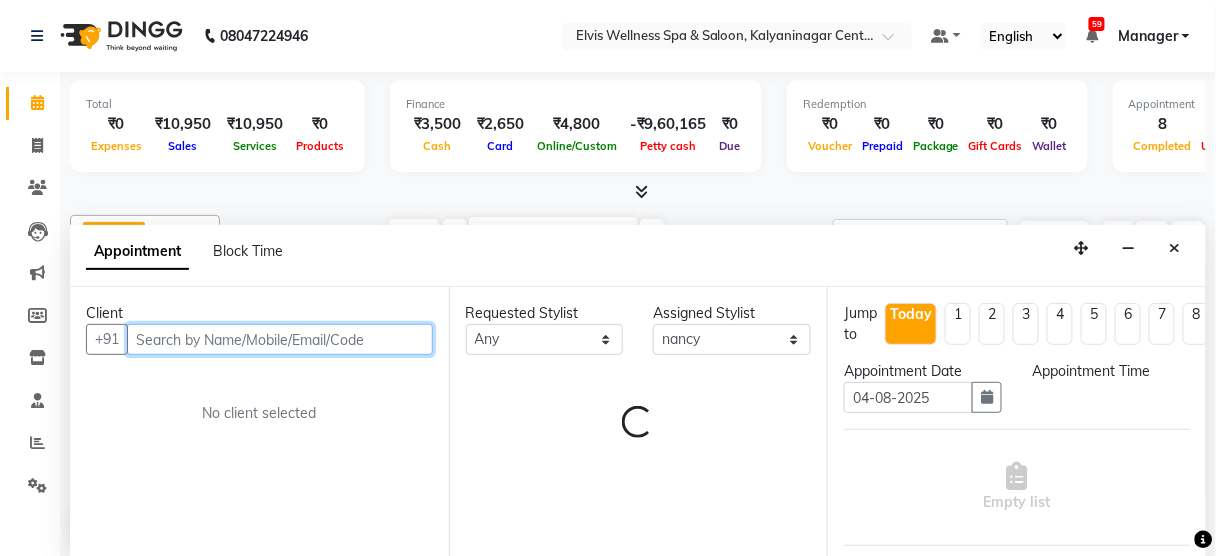 select on "1020" 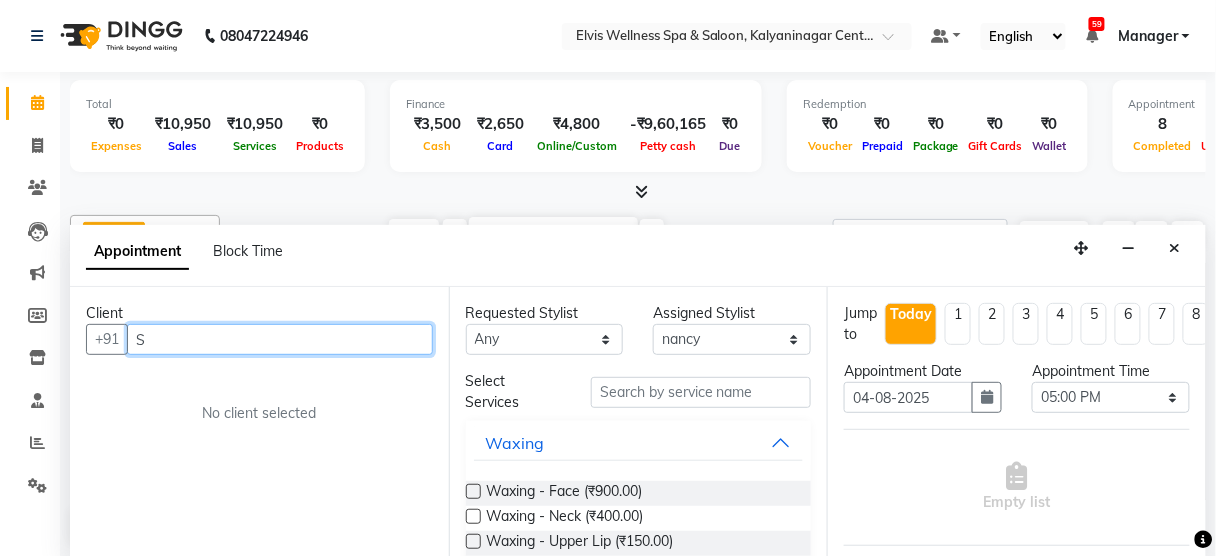 click on "S" at bounding box center [280, 339] 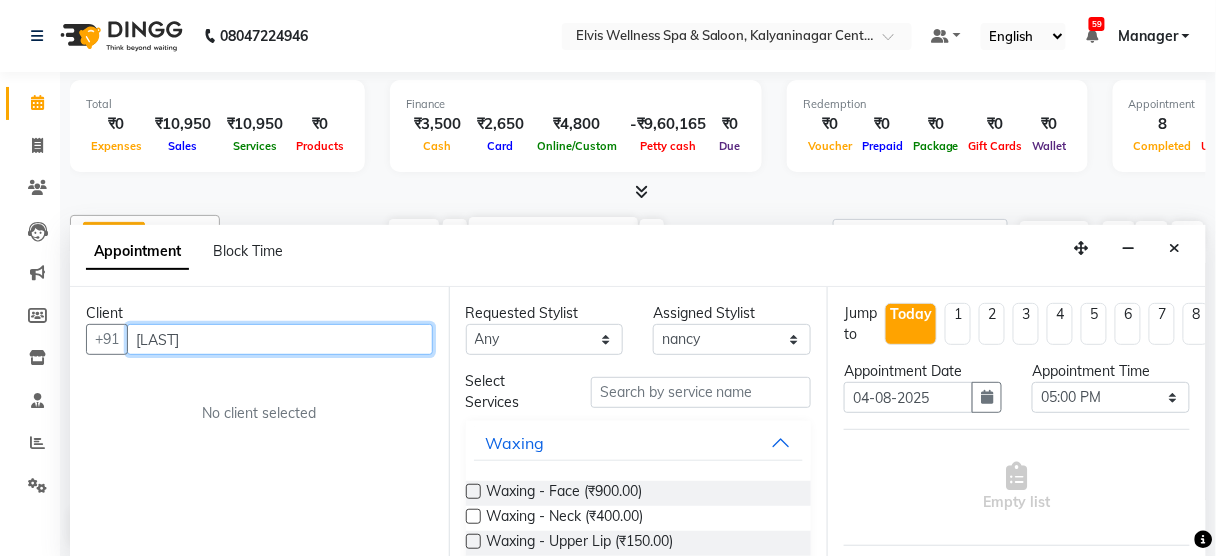type on "S" 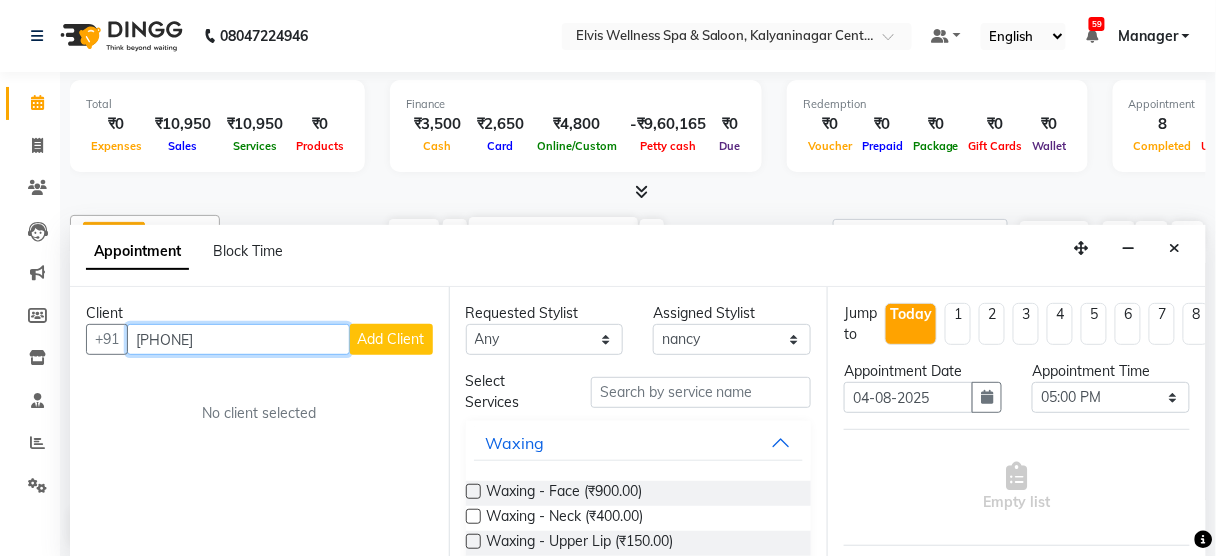type on "[PHONE]" 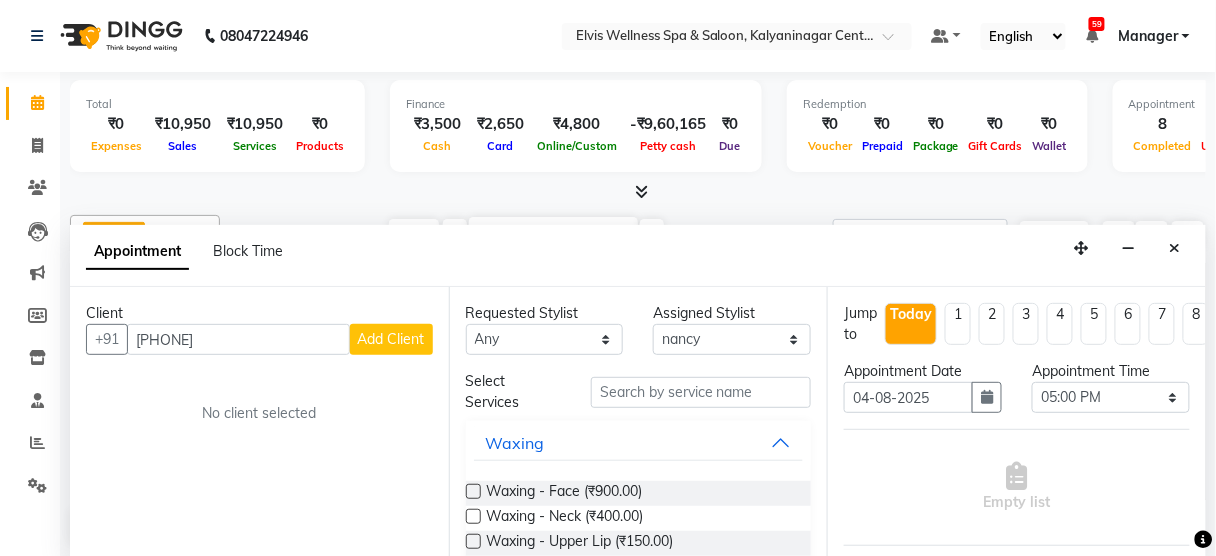 type 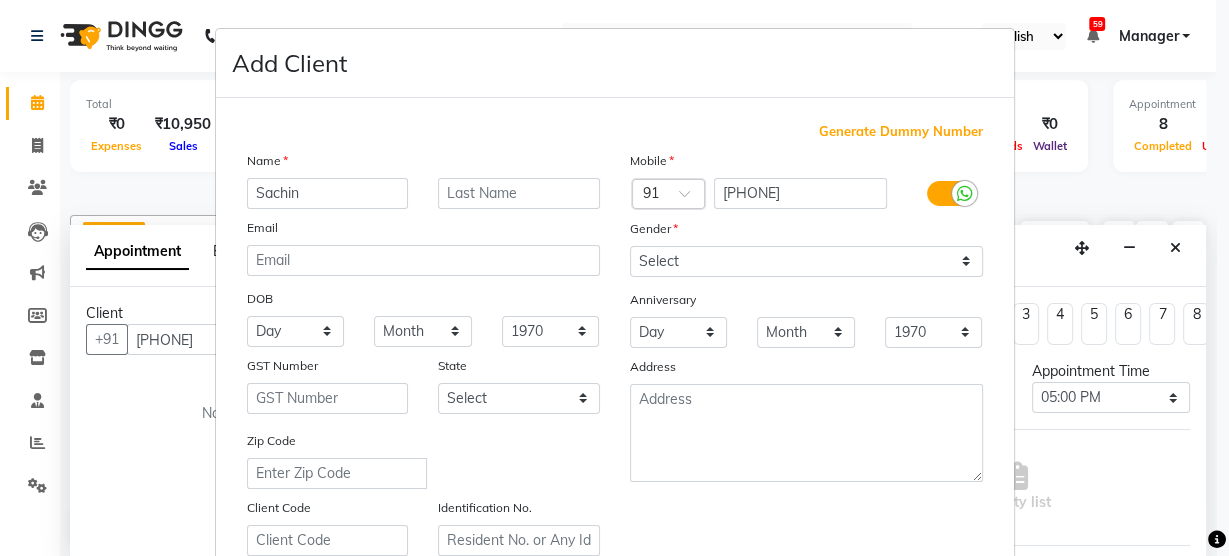 type on "Sachin" 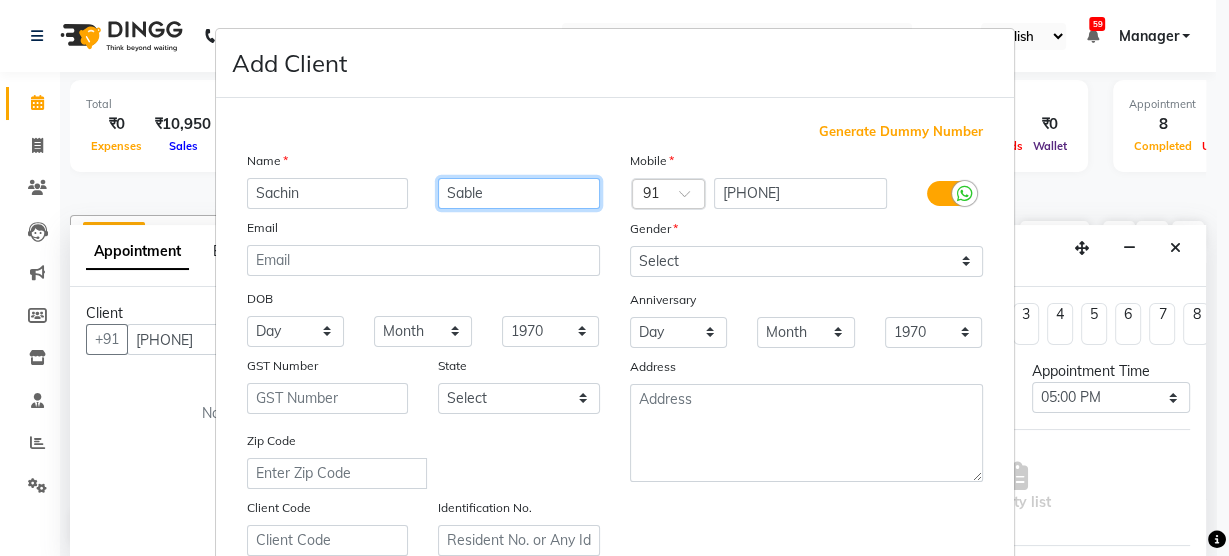type on "Sable" 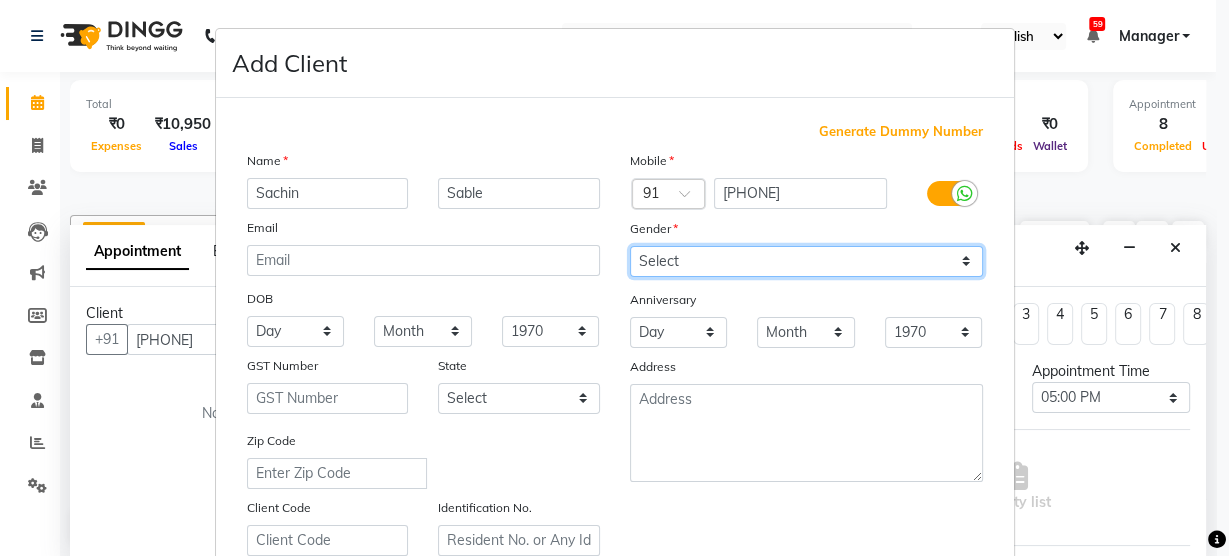 click on "Select Male Female Other Prefer Not To Say" at bounding box center [806, 261] 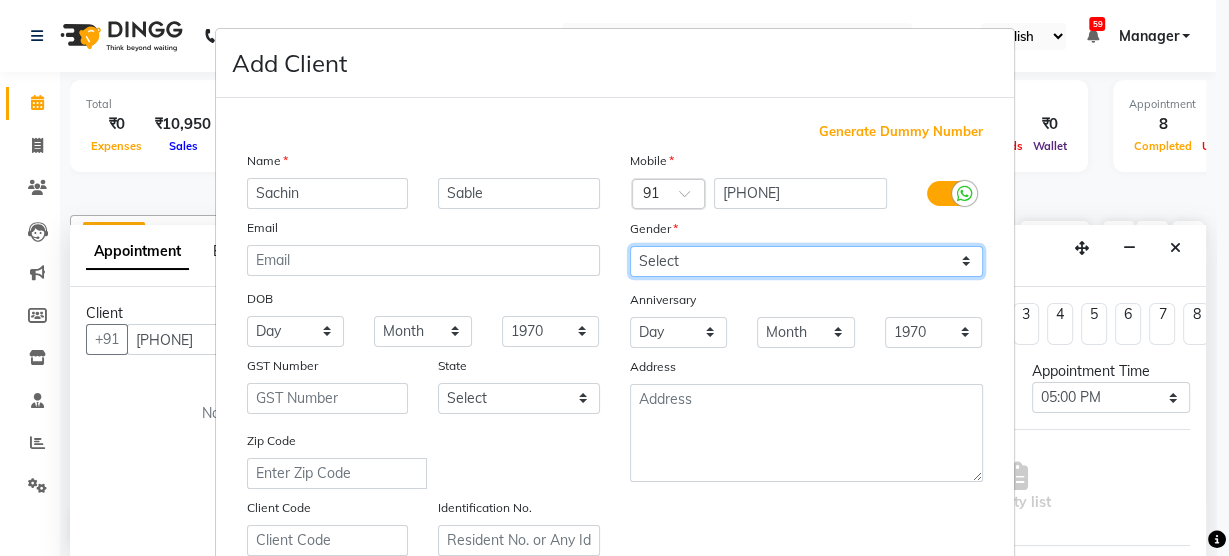 select on "male" 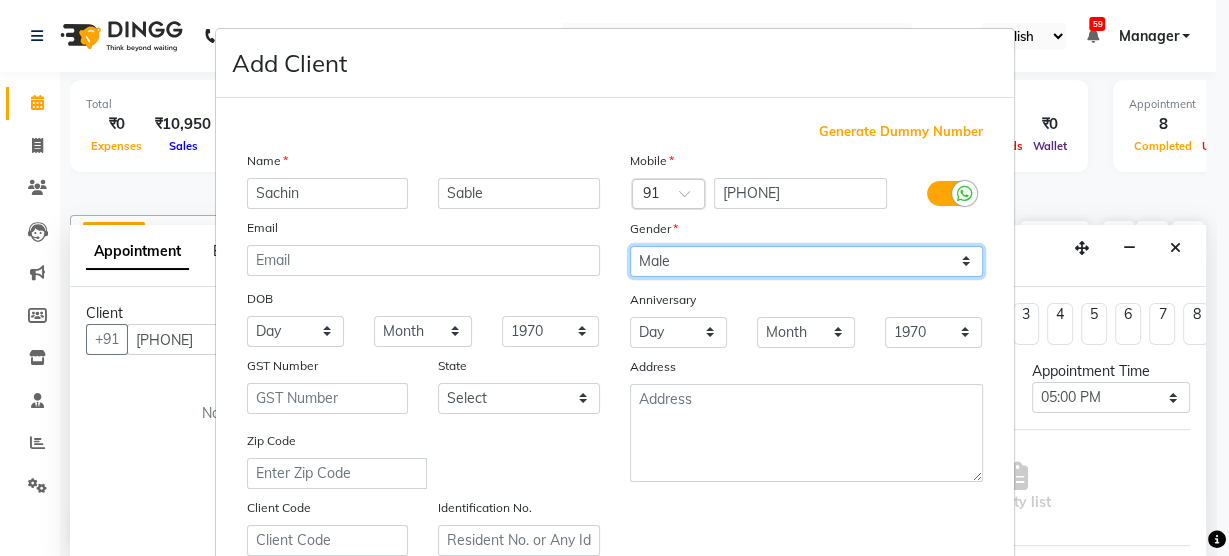 click on "Select Male Female Other Prefer Not To Say" at bounding box center (806, 261) 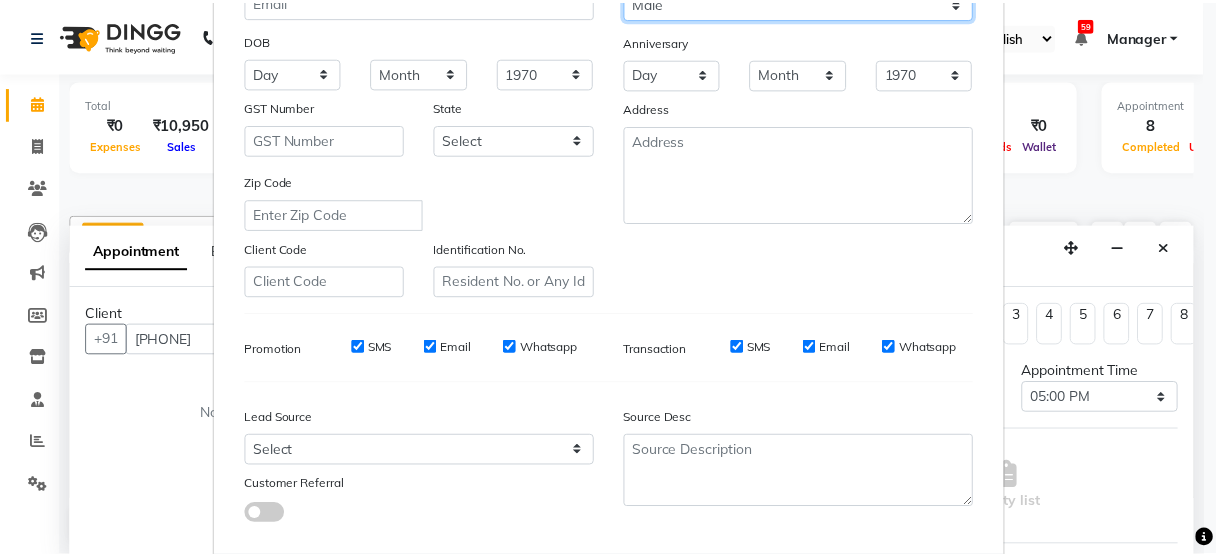 scroll, scrollTop: 362, scrollLeft: 0, axis: vertical 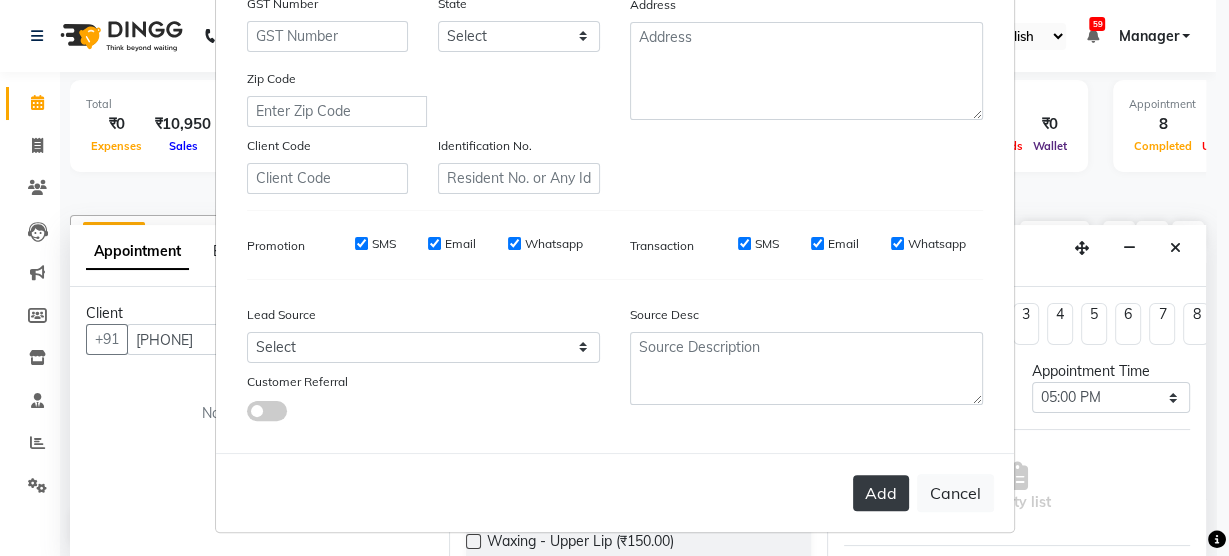 click on "Add" at bounding box center [881, 493] 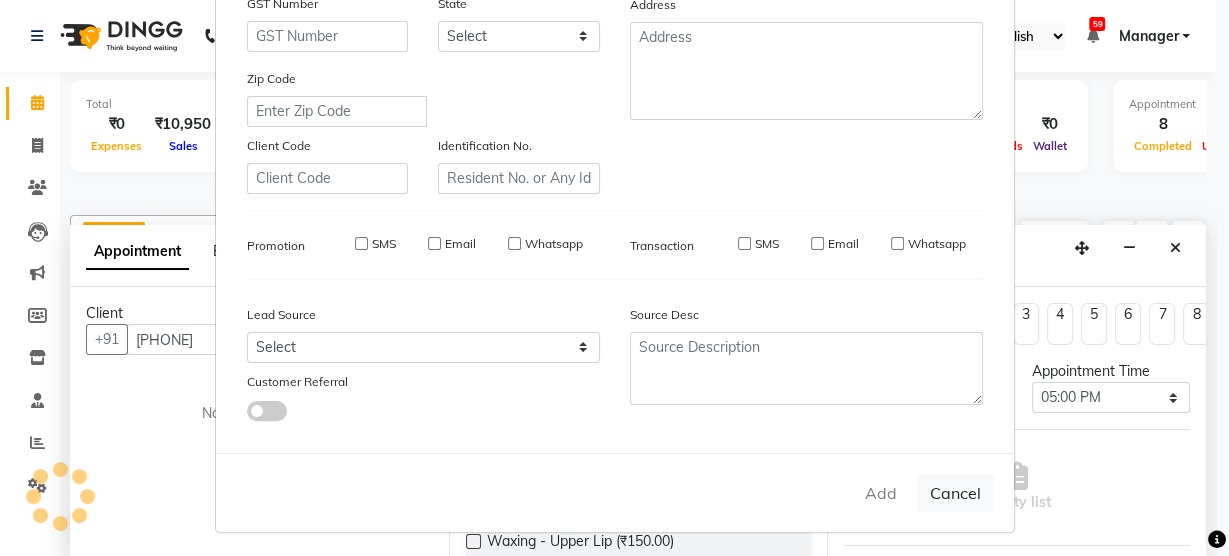type 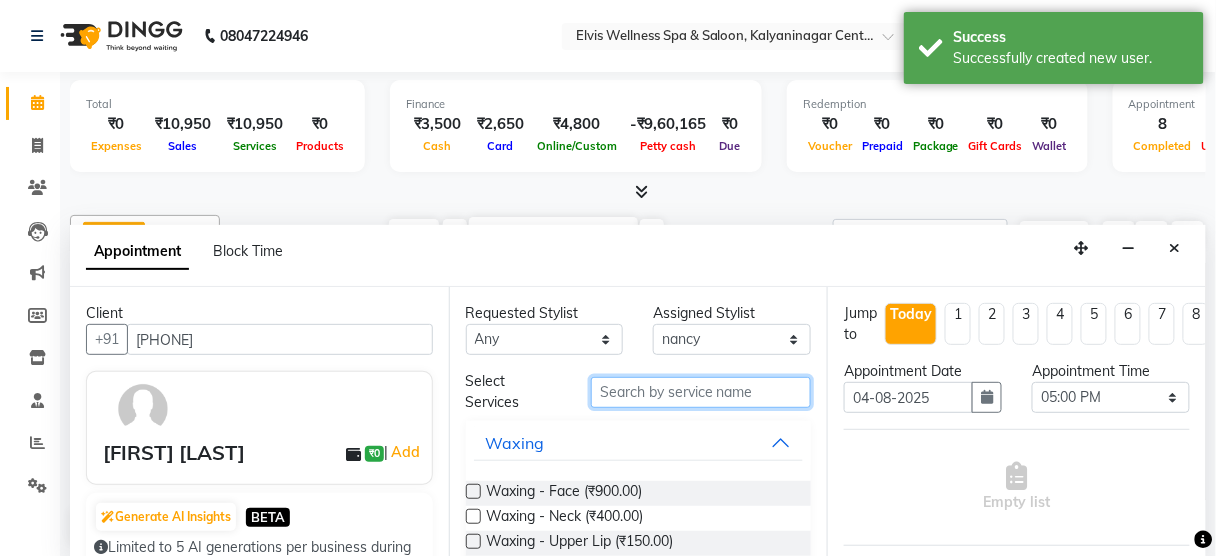 click at bounding box center (701, 392) 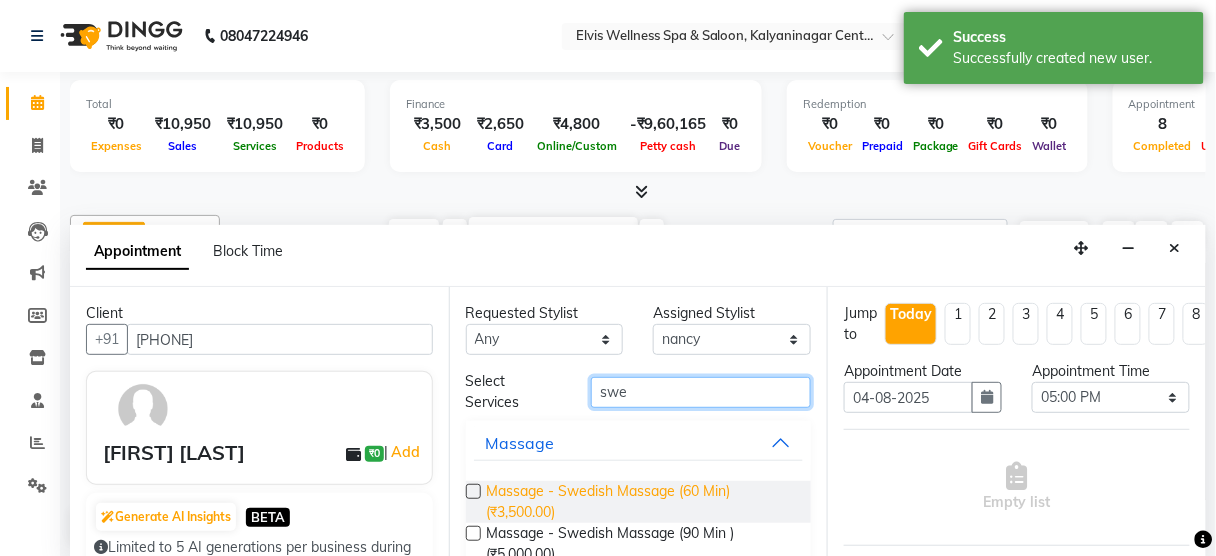 type on "swe" 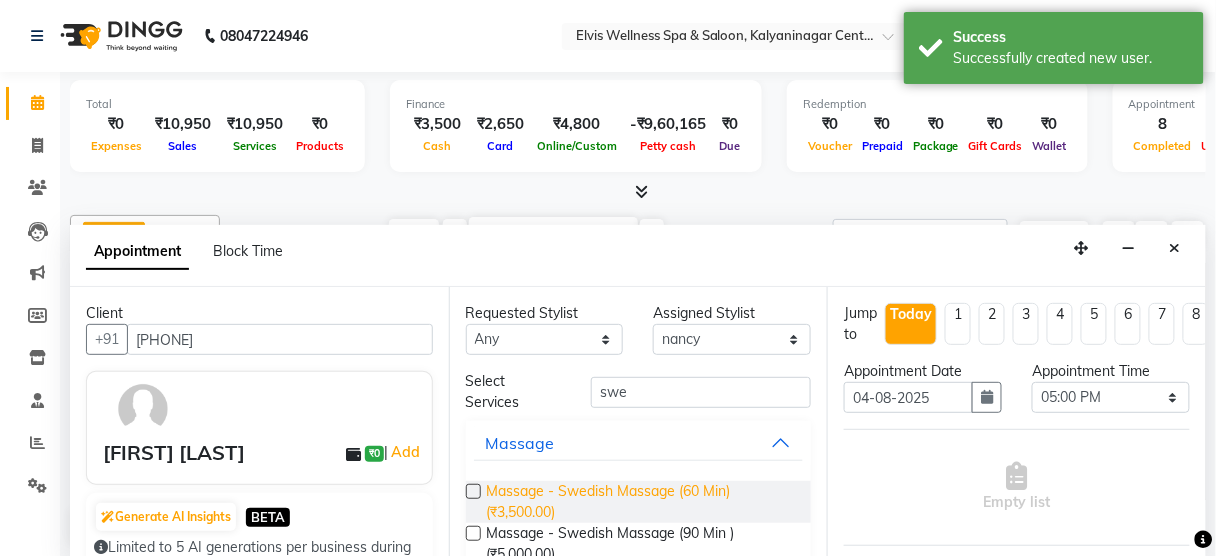 click on "Massage - Swedish Massage (60 Min) (₹3,500.00)" at bounding box center (641, 502) 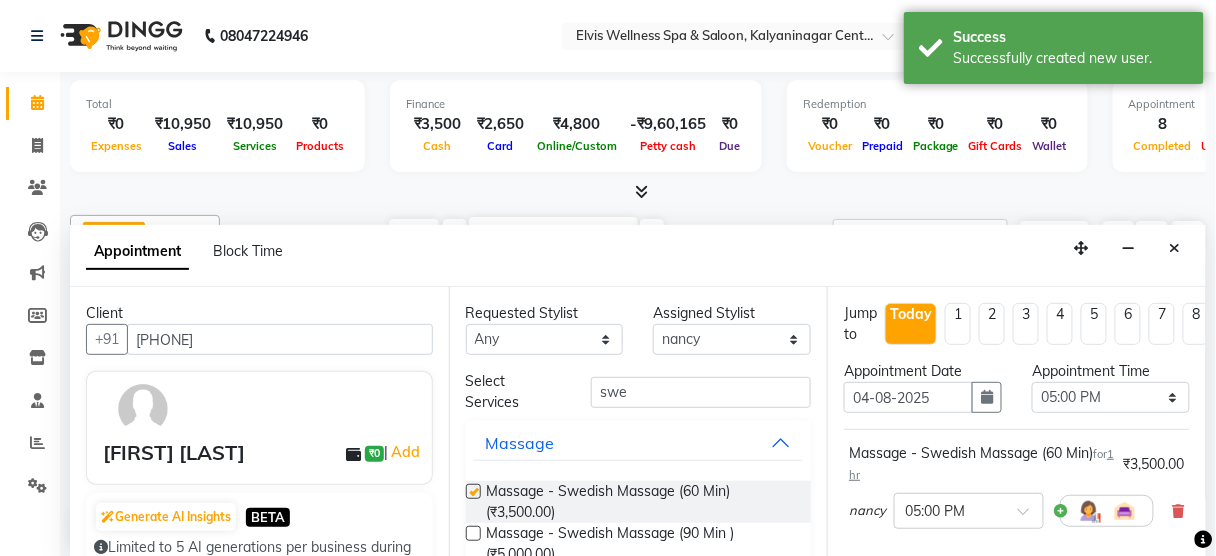 checkbox on "false" 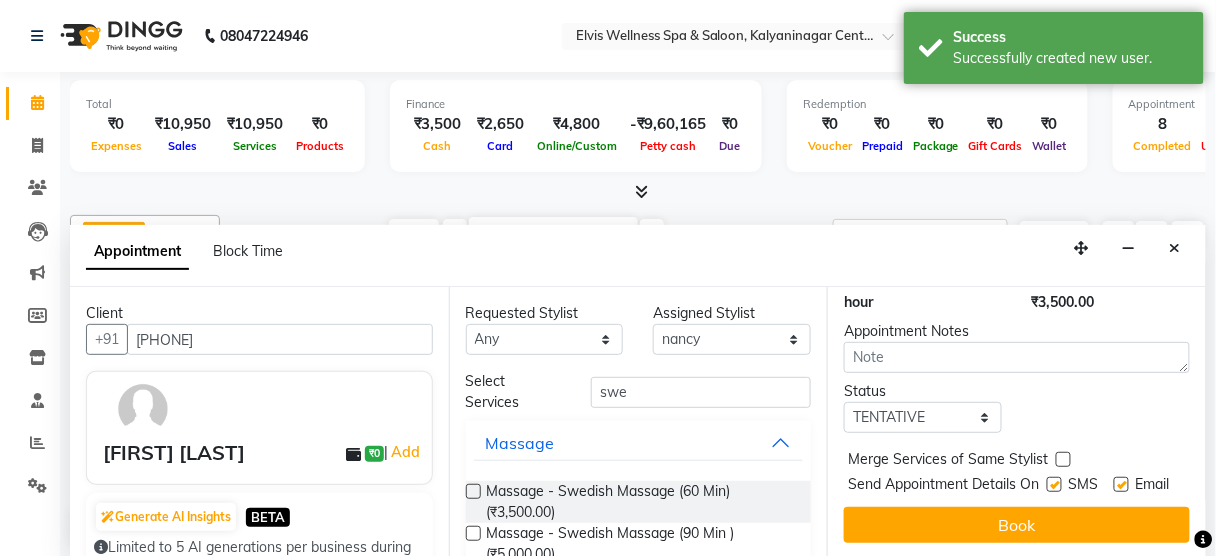 scroll, scrollTop: 324, scrollLeft: 0, axis: vertical 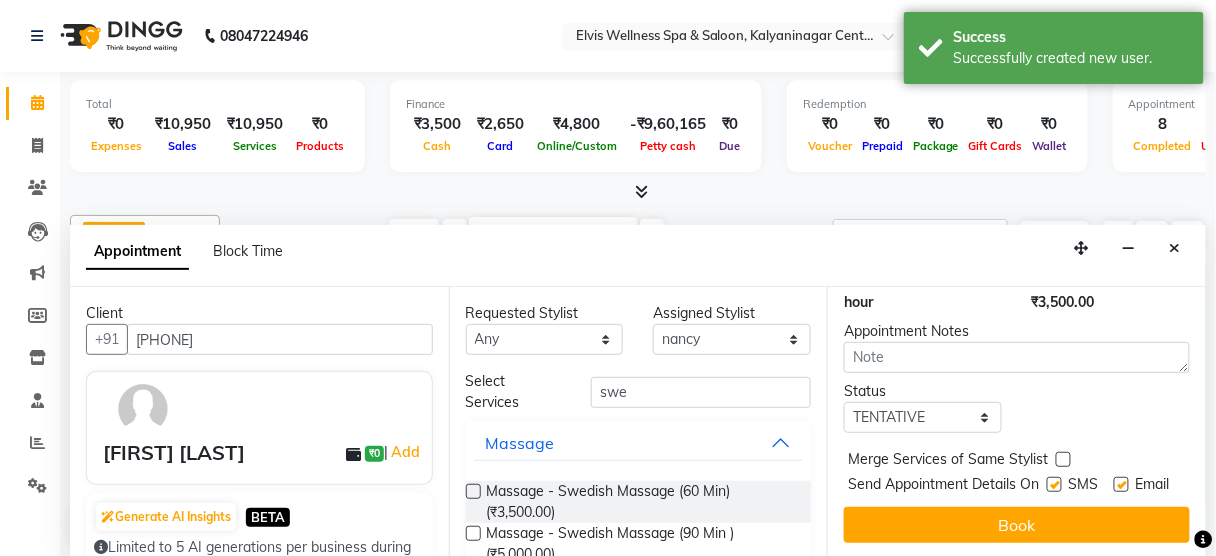 click at bounding box center [1054, 484] 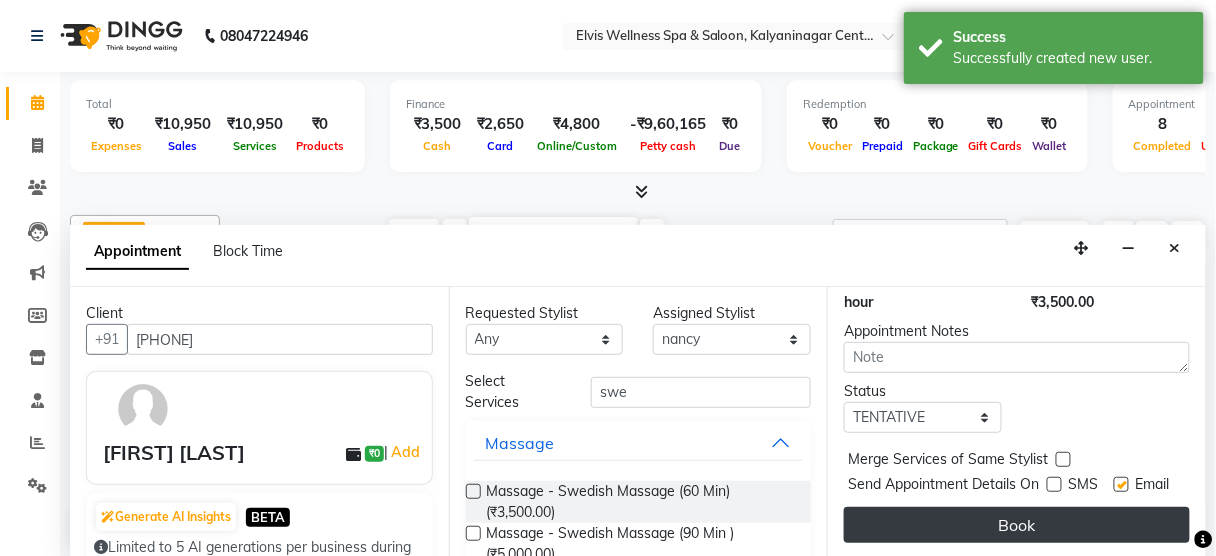 click on "Book" at bounding box center (1017, 525) 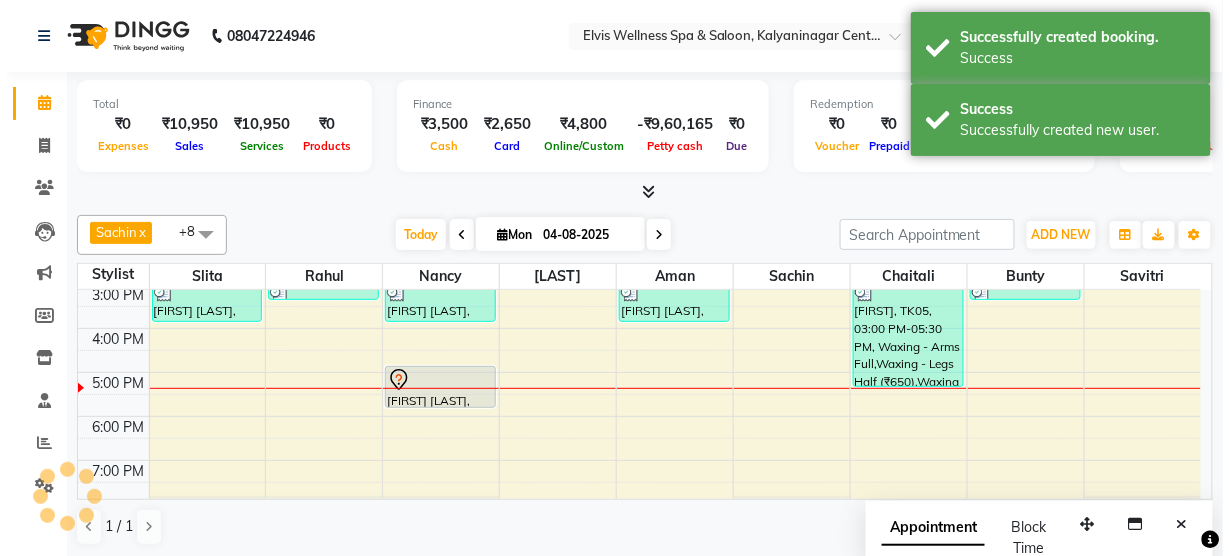 scroll, scrollTop: 0, scrollLeft: 0, axis: both 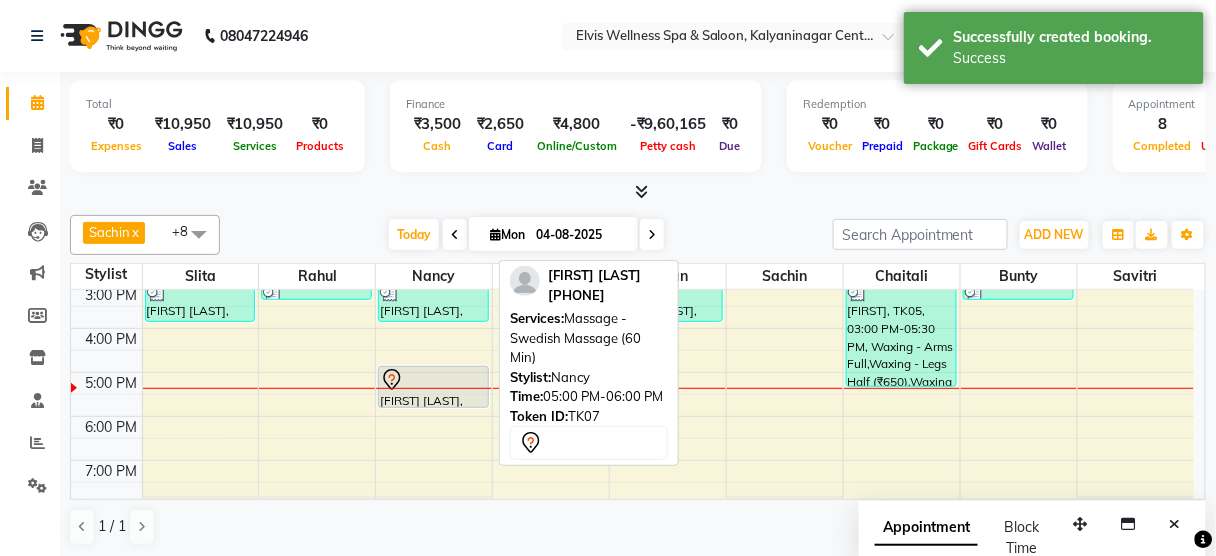 click at bounding box center (433, 380) 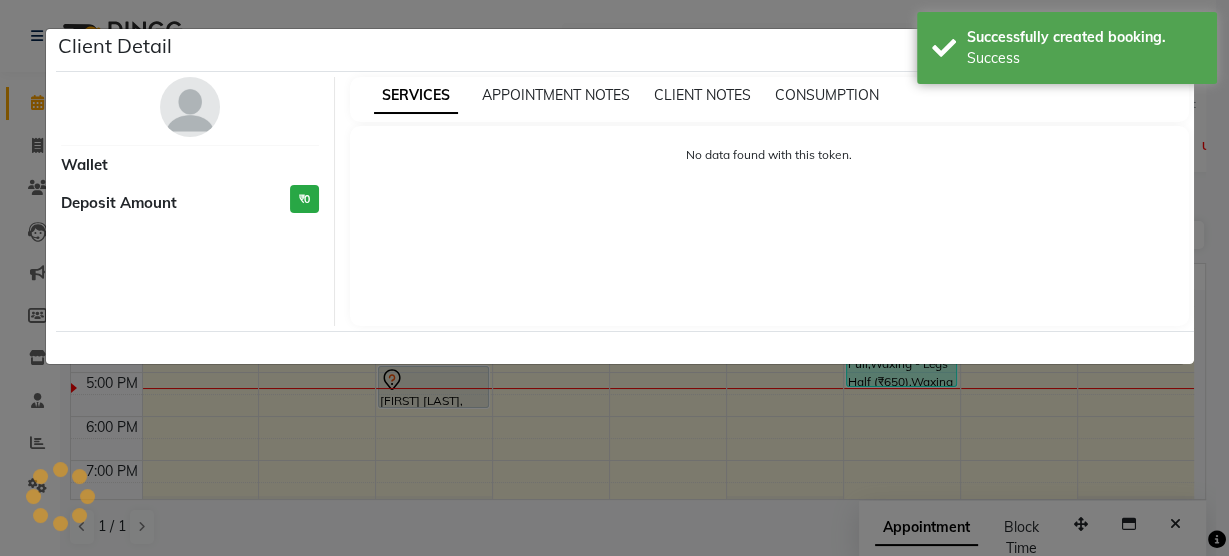 select on "7" 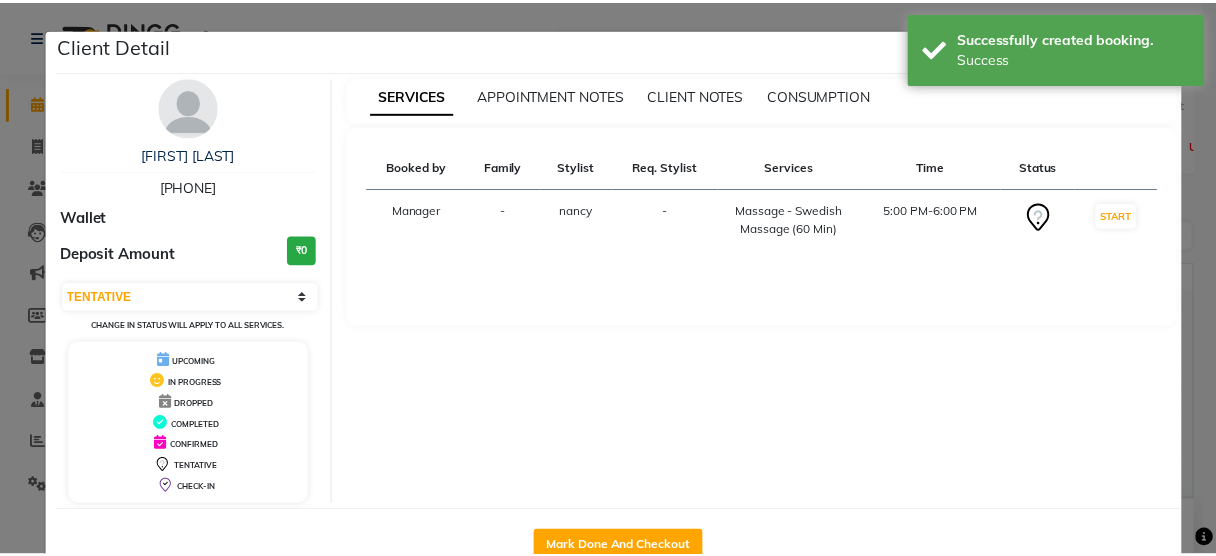 scroll, scrollTop: 52, scrollLeft: 0, axis: vertical 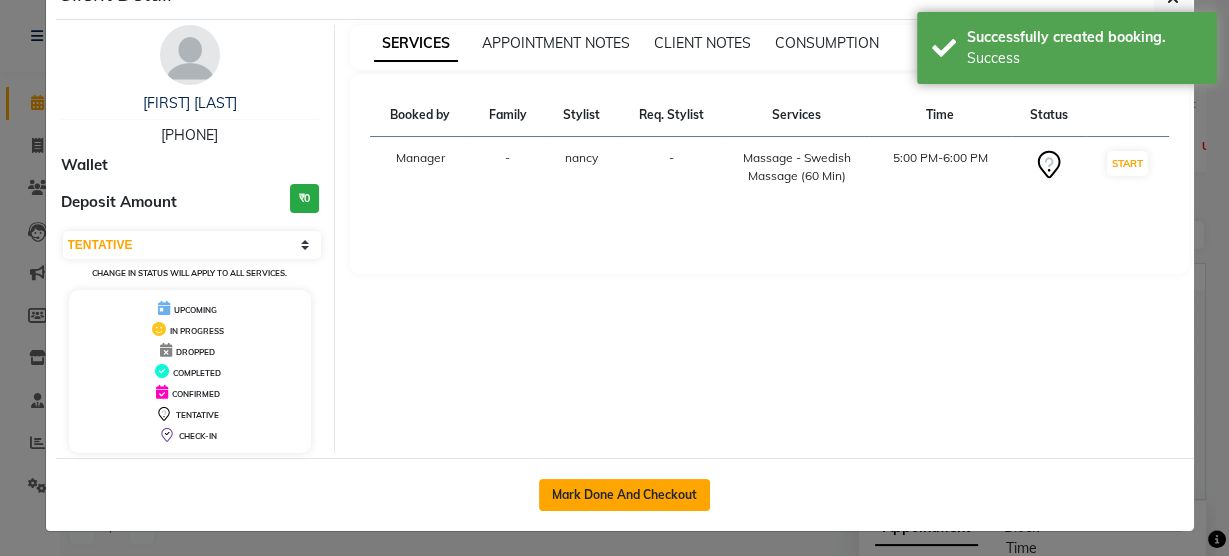 click on "Mark Done And Checkout" 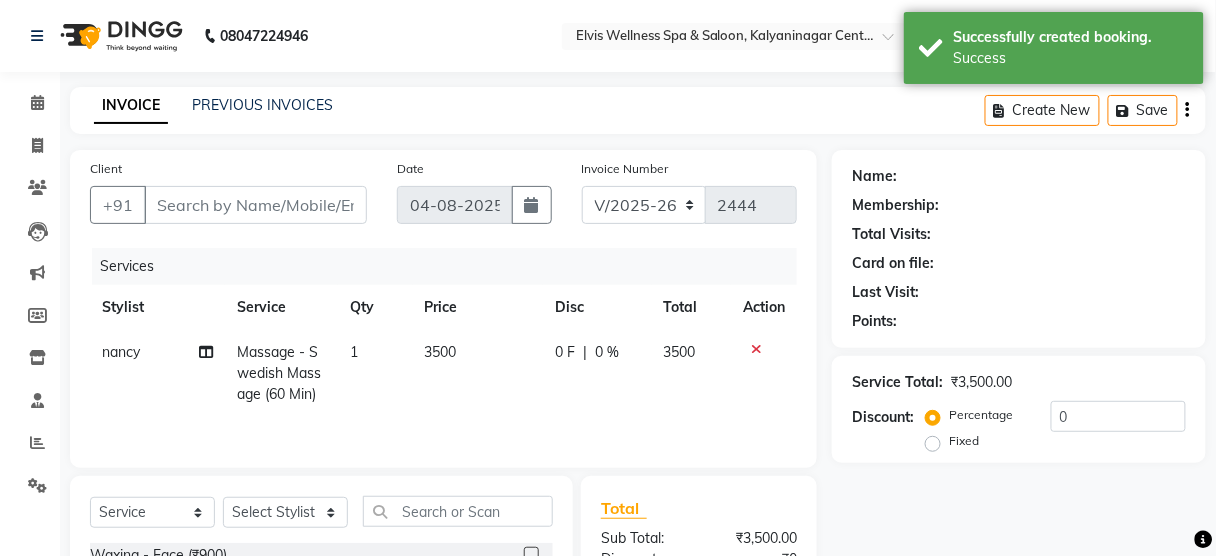 type on "[PHONE]" 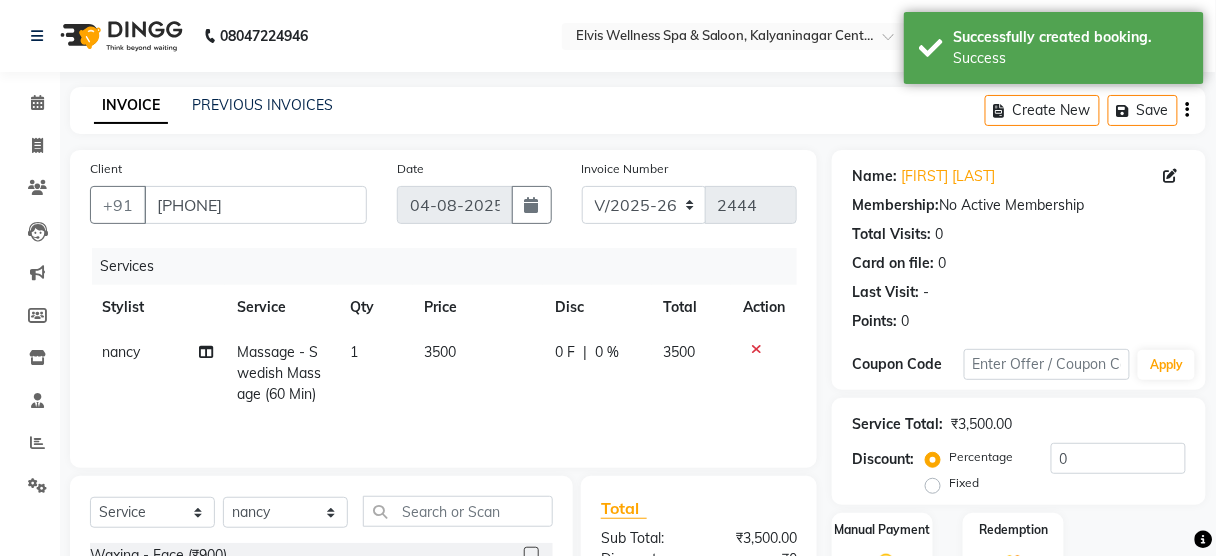 scroll, scrollTop: 19, scrollLeft: 0, axis: vertical 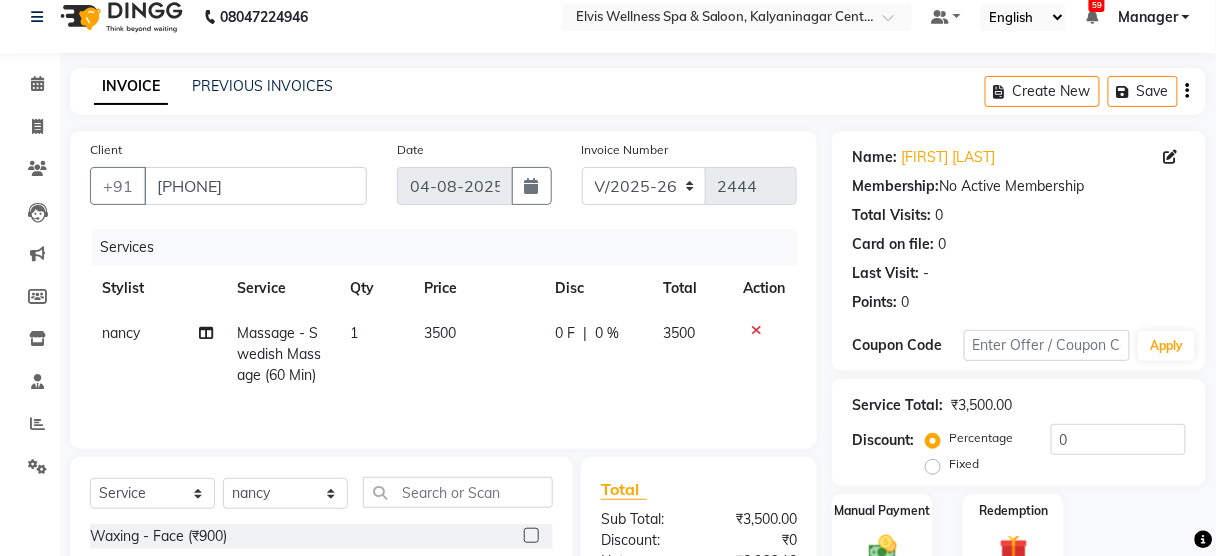 click on "Fixed" 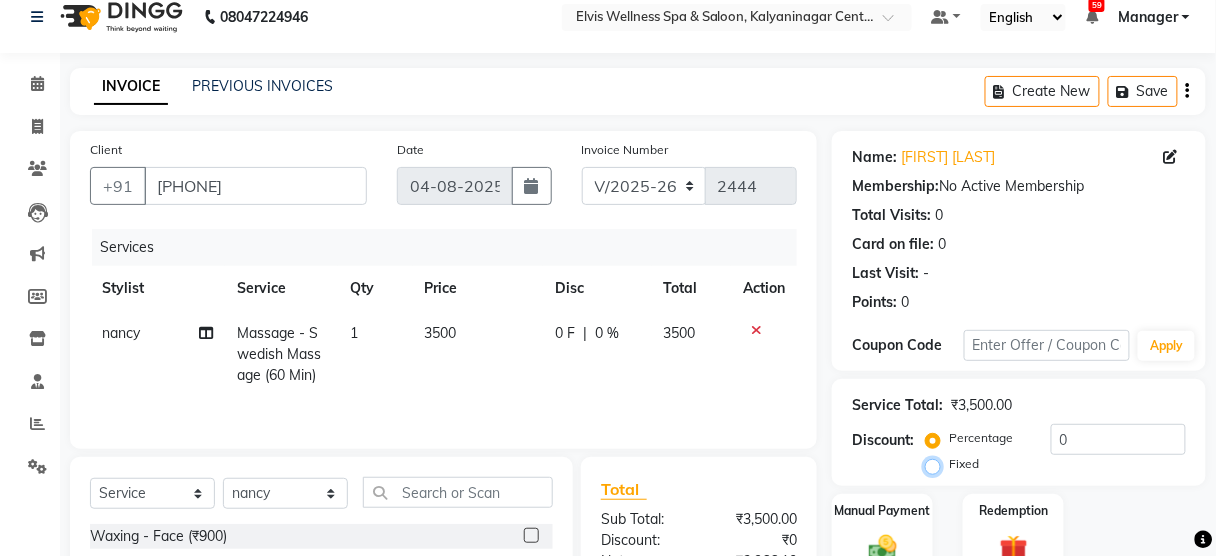 click on "Fixed" at bounding box center [937, 464] 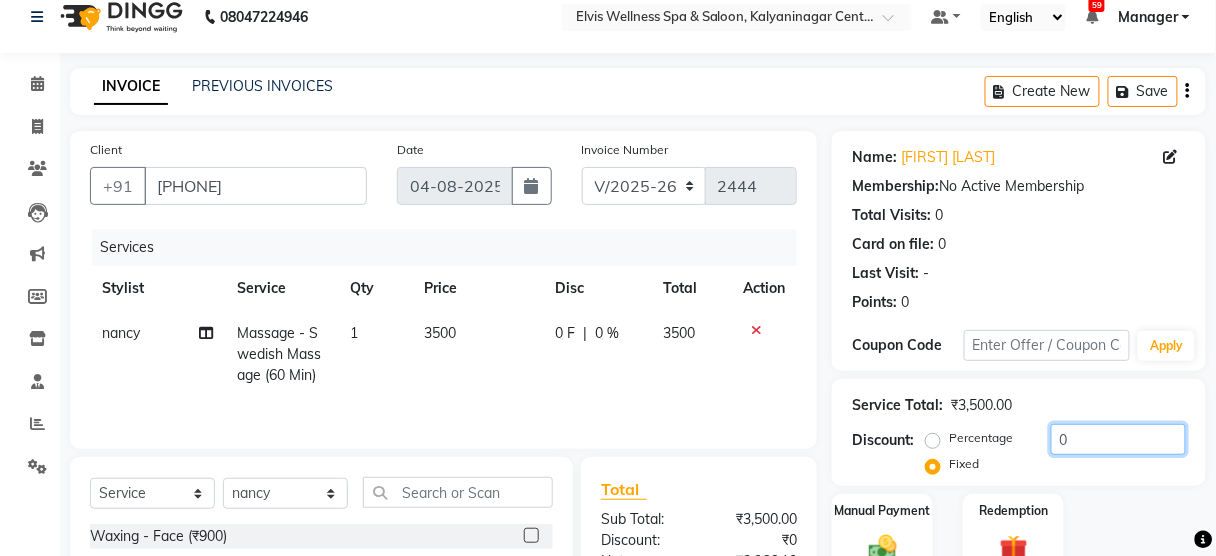 click on "0" 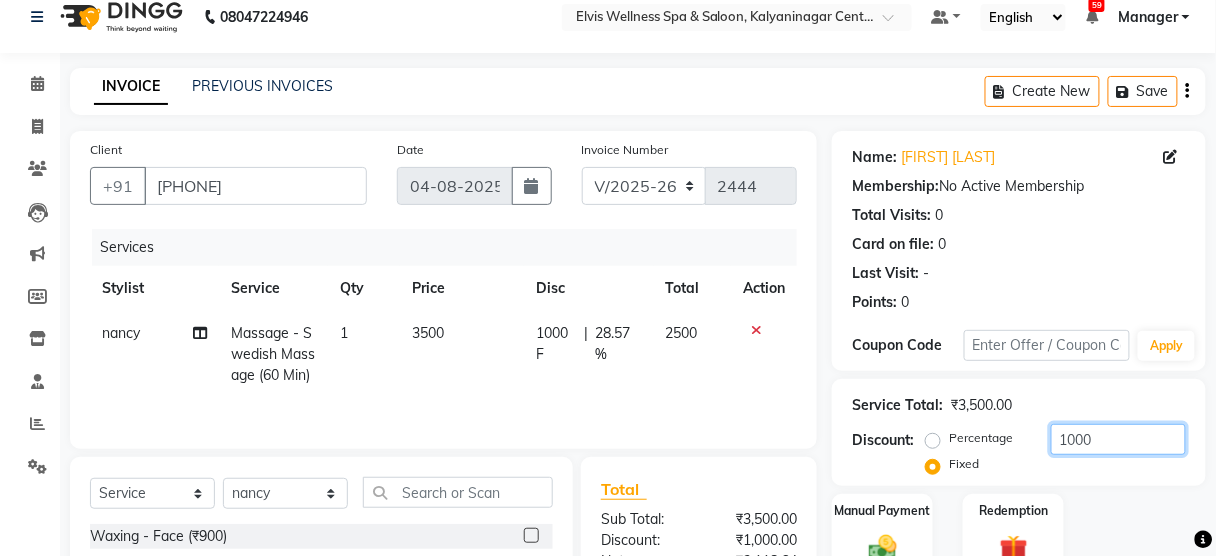scroll, scrollTop: 243, scrollLeft: 0, axis: vertical 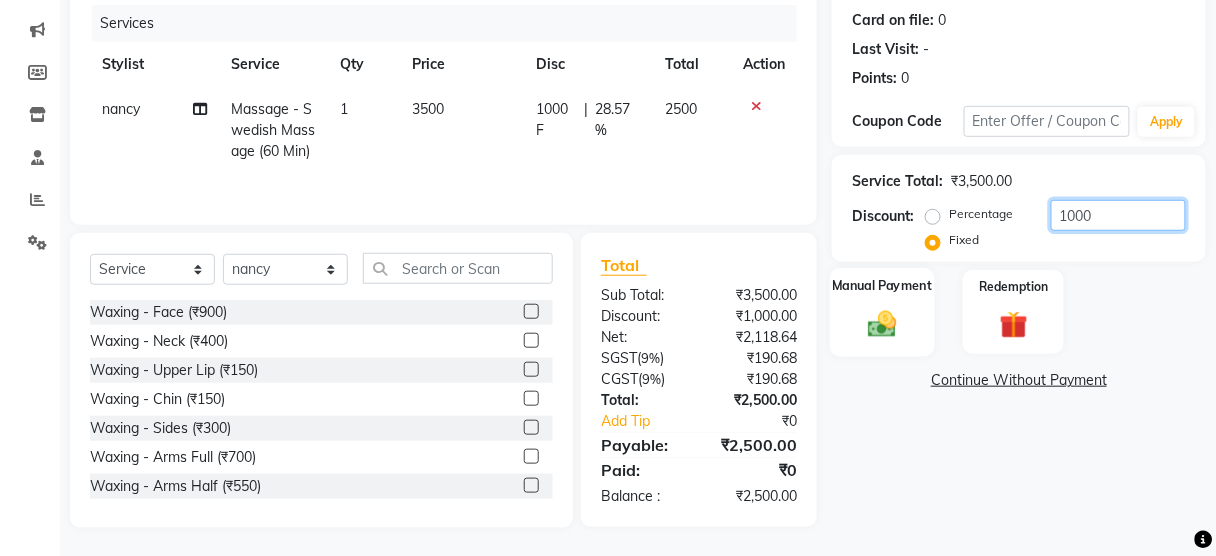 type on "1000" 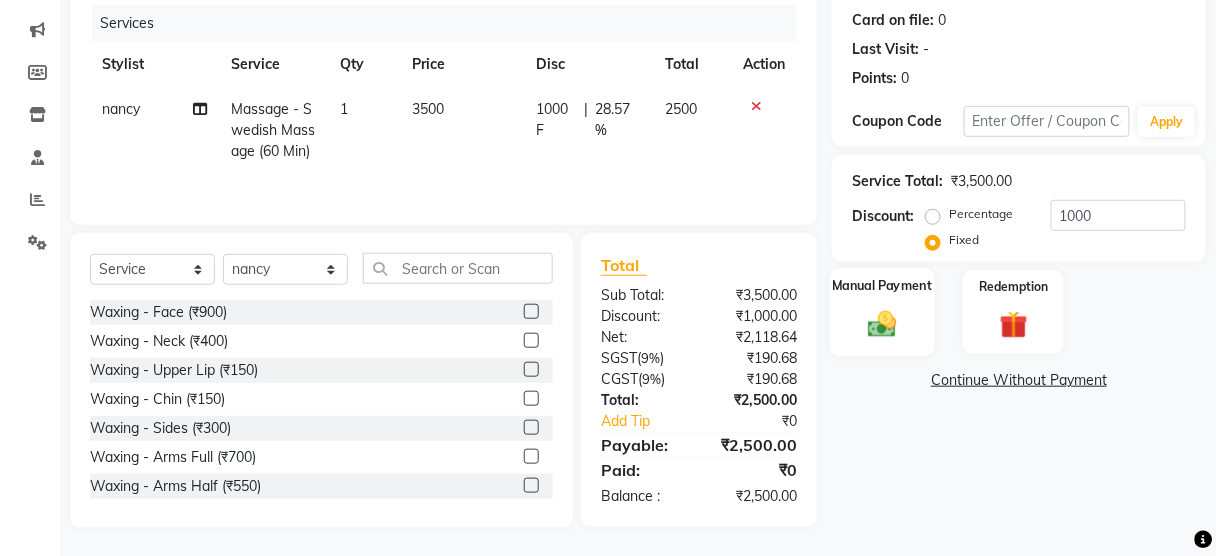 click 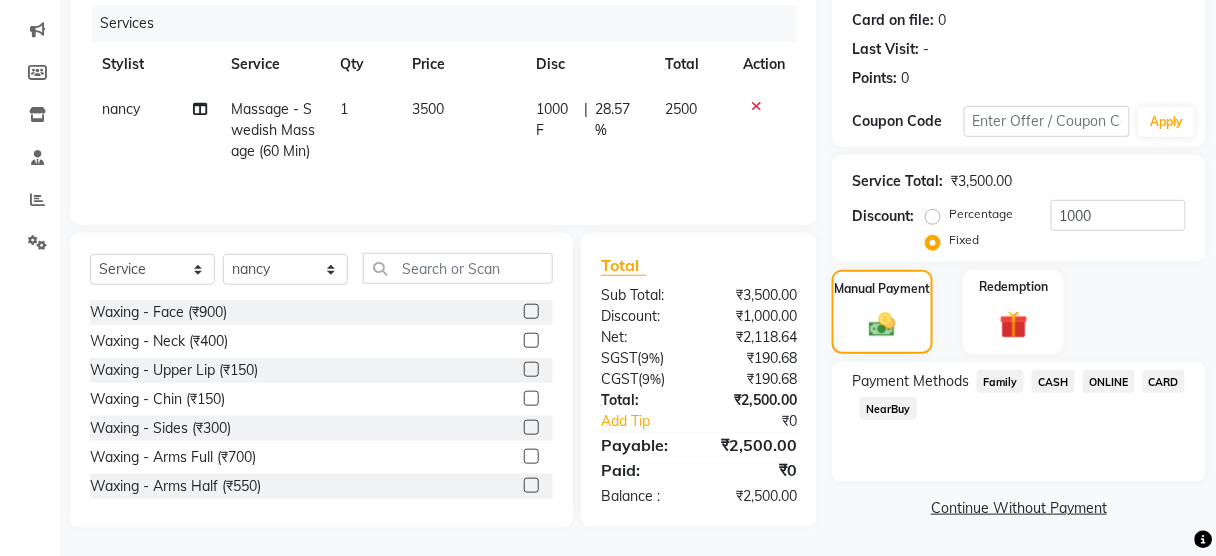 click on "CASH" 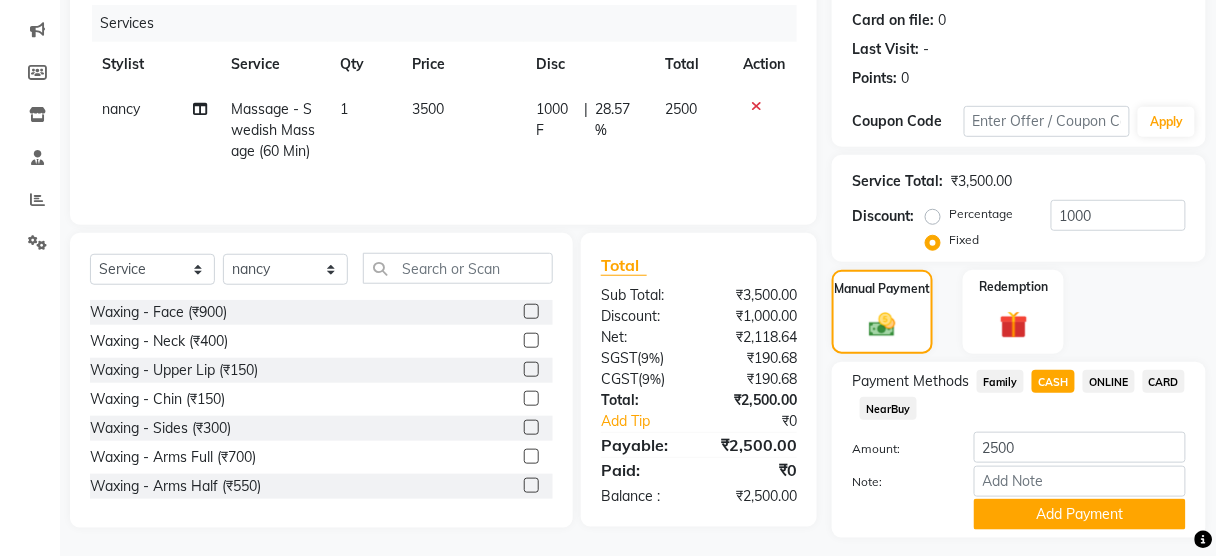 scroll, scrollTop: 295, scrollLeft: 0, axis: vertical 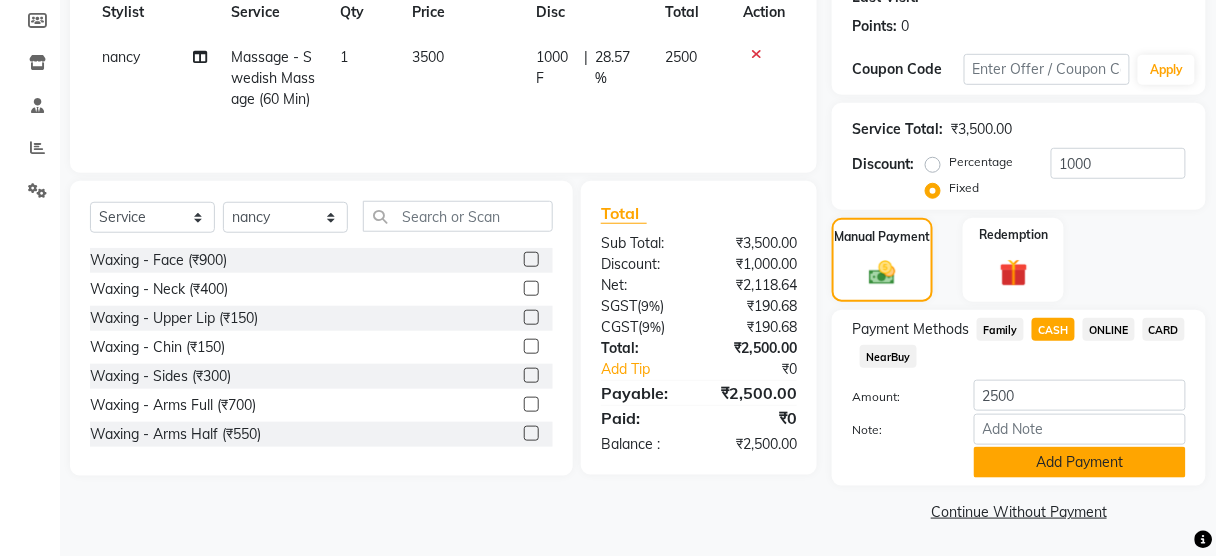 click on "Add Payment" 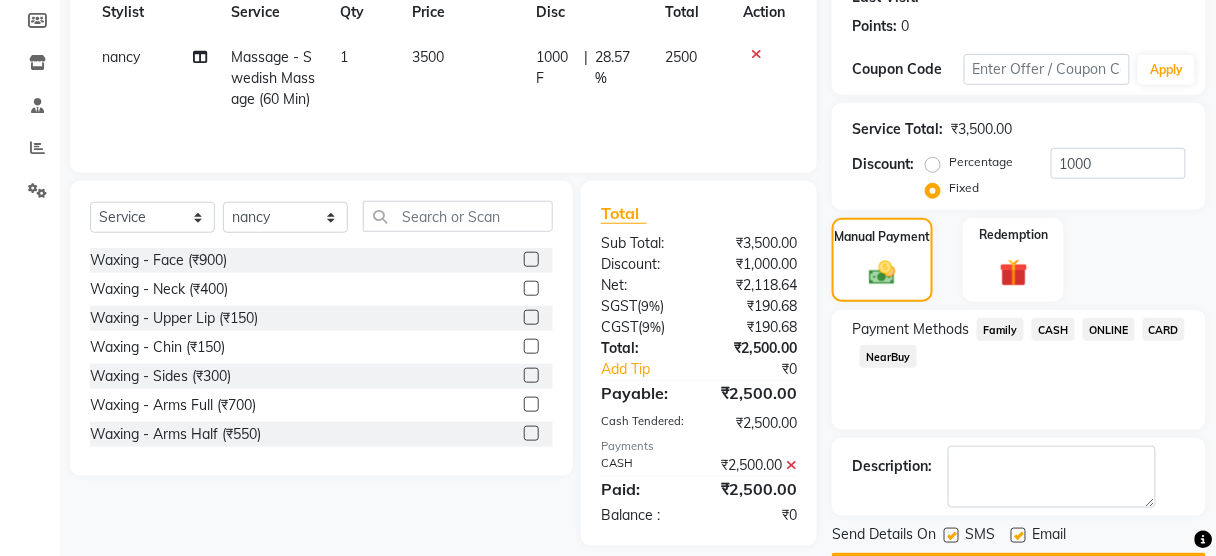 scroll, scrollTop: 351, scrollLeft: 0, axis: vertical 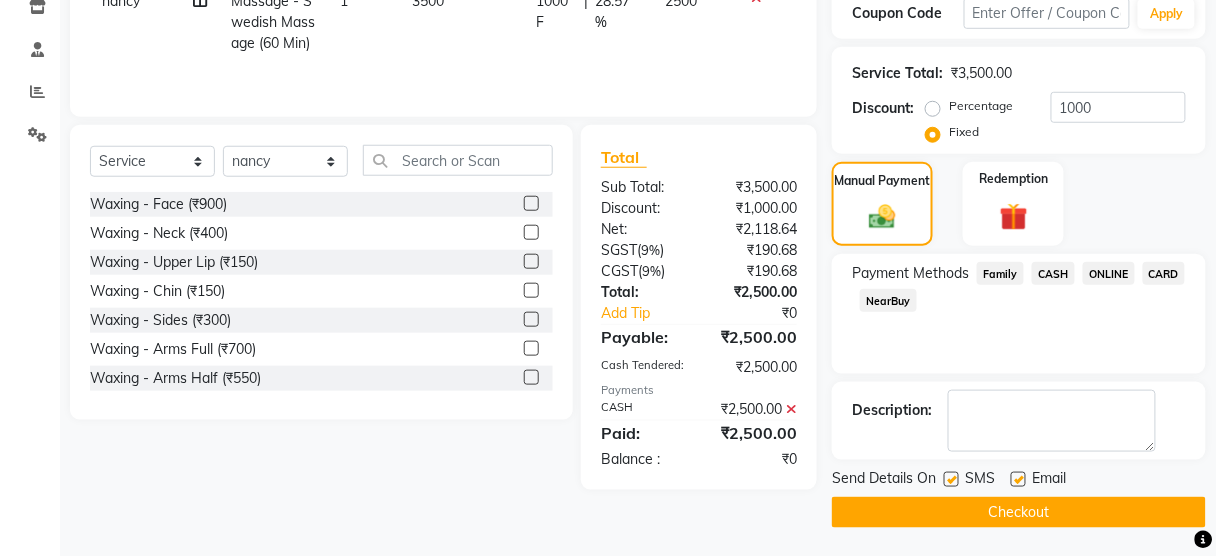 click 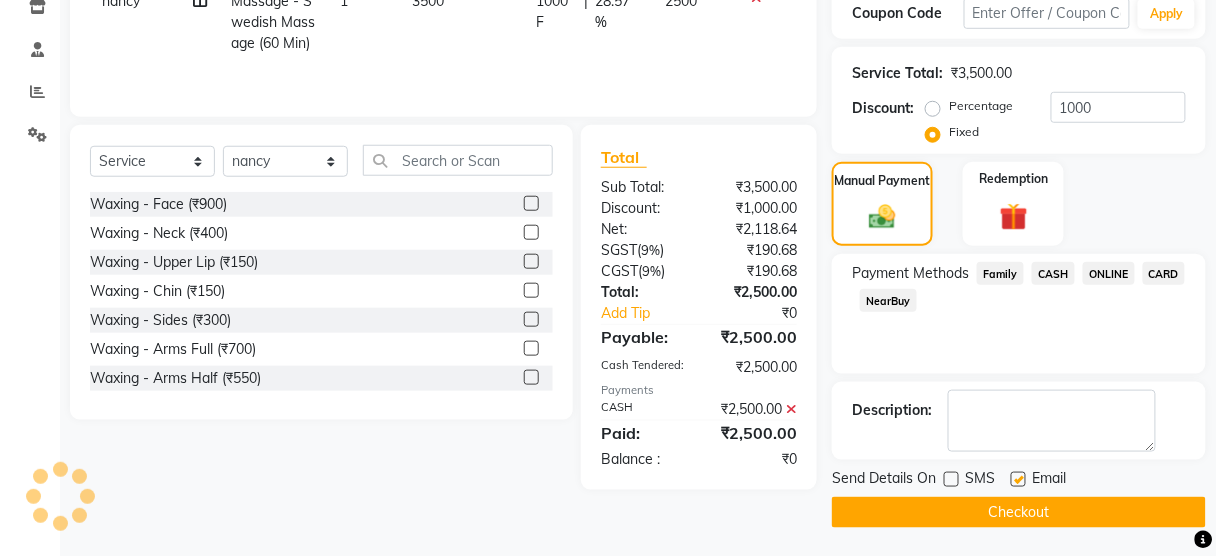 click on "Checkout" 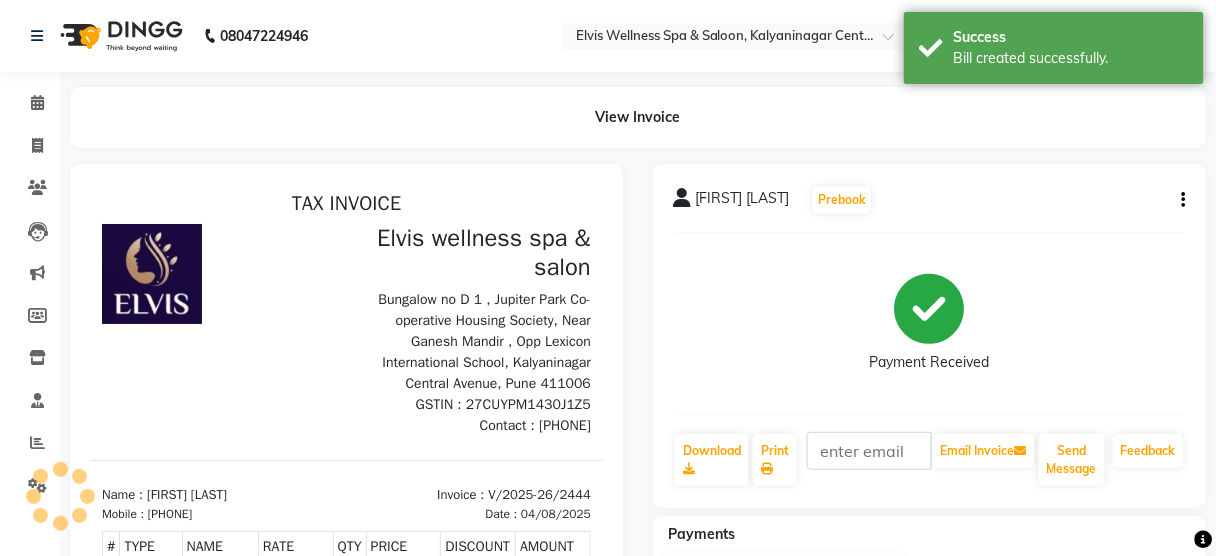 scroll, scrollTop: 0, scrollLeft: 0, axis: both 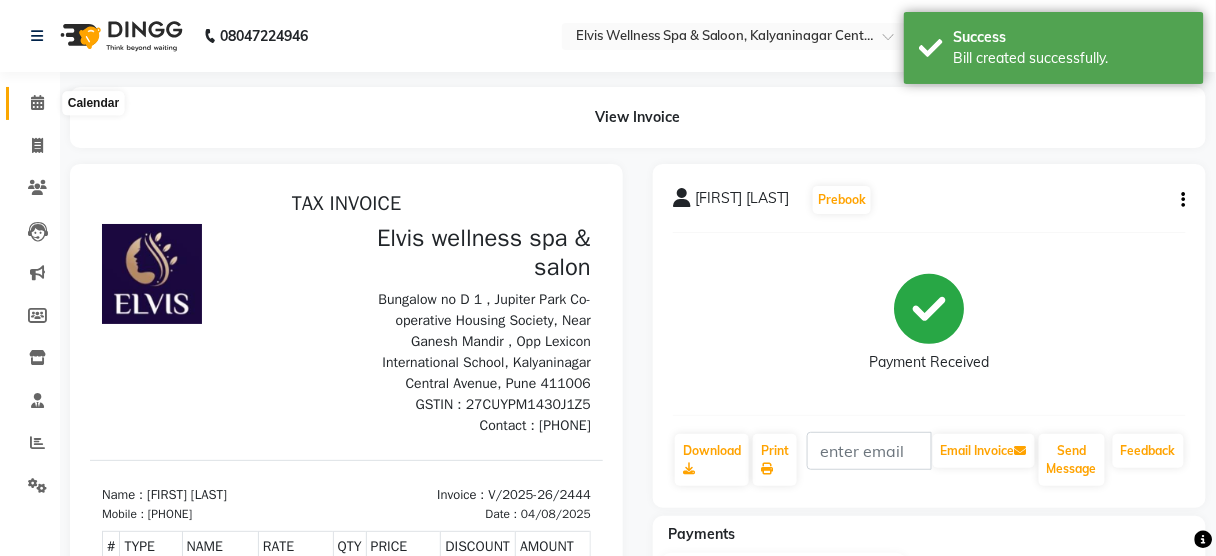 click 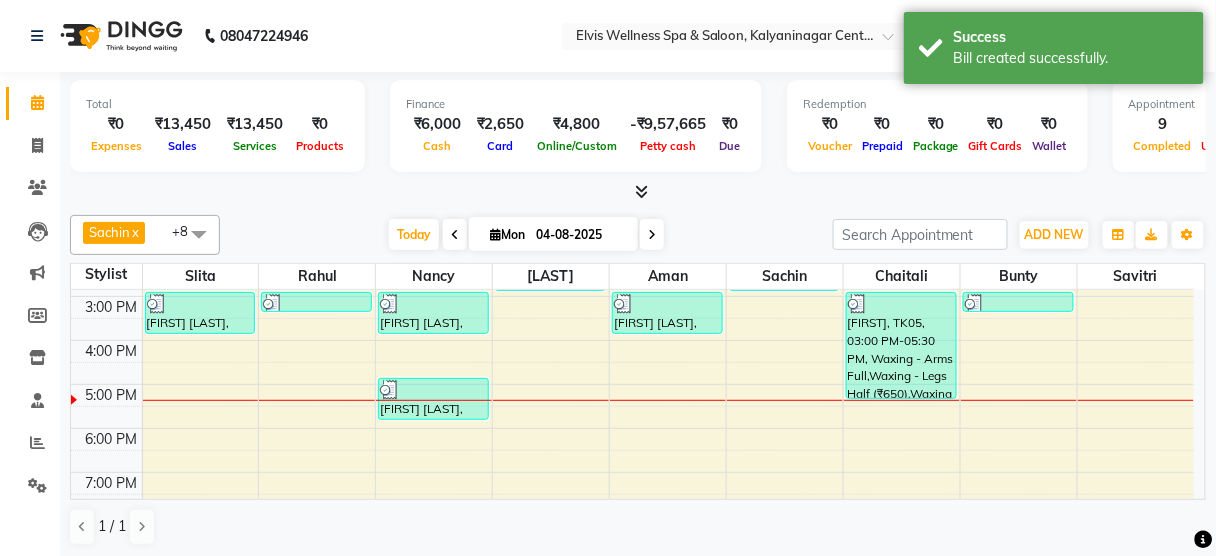 scroll, scrollTop: 302, scrollLeft: 0, axis: vertical 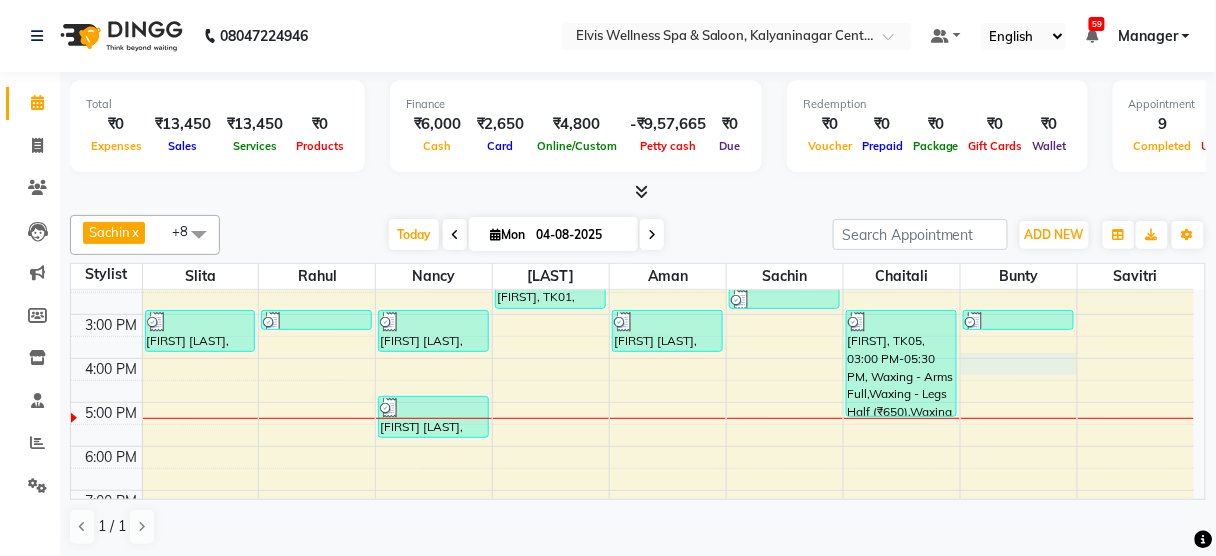click on "8:00 AM 9:00 AM 10:00 AM 11:00 AM 12:00 PM 1:00 PM 2:00 PM 3:00 PM 4:00 PM 5:00 PM 6:00 PM 7:00 PM 8:00 PM 9:00 PM     [FIRST] [LAST], TK03, 03:00 PM-04:00 PM, Massage - Balinese Massage (60 Min)     [FIRST], TK04, 03:00 PM-03:30 PM, Hair wash & Blow Dry     [FIRST] [LAST], TK06, 03:00 PM-04:00 PM, Massage - Swedish Massage (60 Min)     [FIRST] [LAST], TK07, 05:00 PM-06:00 PM, Massage - Swedish Massage (60 Min)     [FIRST], TK01, 02:00 PM-03:00 PM, Massage - Swedish Massage (60 Min)     [FIRST] [LAST], TK03, 03:00 PM-04:00 PM, Massage - Balinese Massage (60 Min)     [FIRST], TK02, 02:30 PM-03:00 PM, Hair Cut - Male     [FIRST], TK05, 03:00 PM-05:30 PM, Waxing - Arms Full,Waxing - Legs Half (₹650),Waxing - Bikini line (₹500),Waxing - Bikini line (₹500),Waxing - Sides (₹300)     [FIRST], TK02, 03:00 PM-03:30 PM, Head massage" at bounding box center (632, 314) 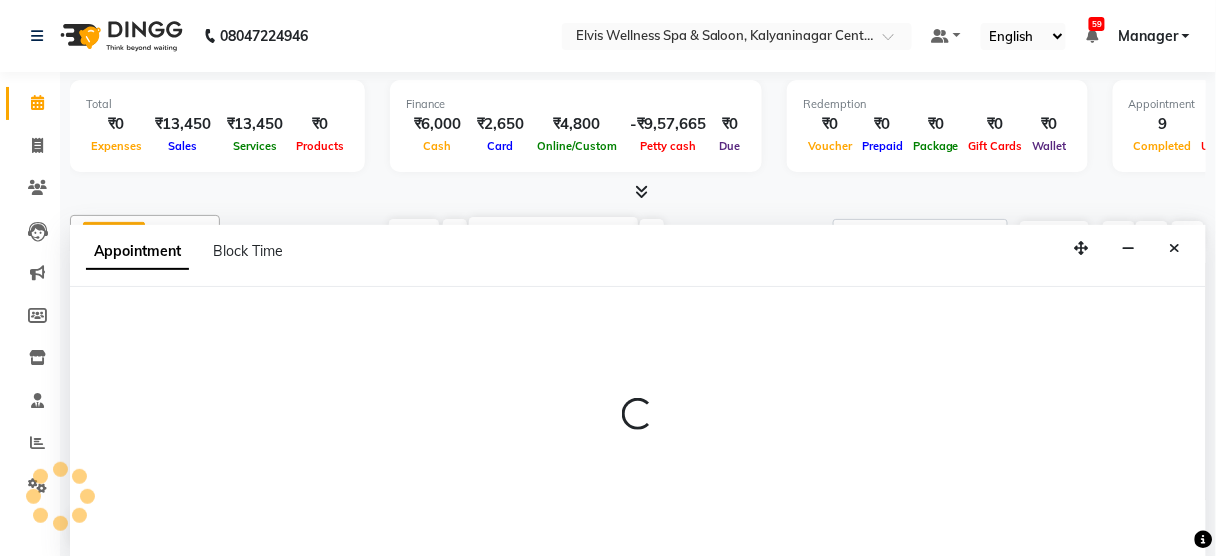 scroll, scrollTop: 0, scrollLeft: 0, axis: both 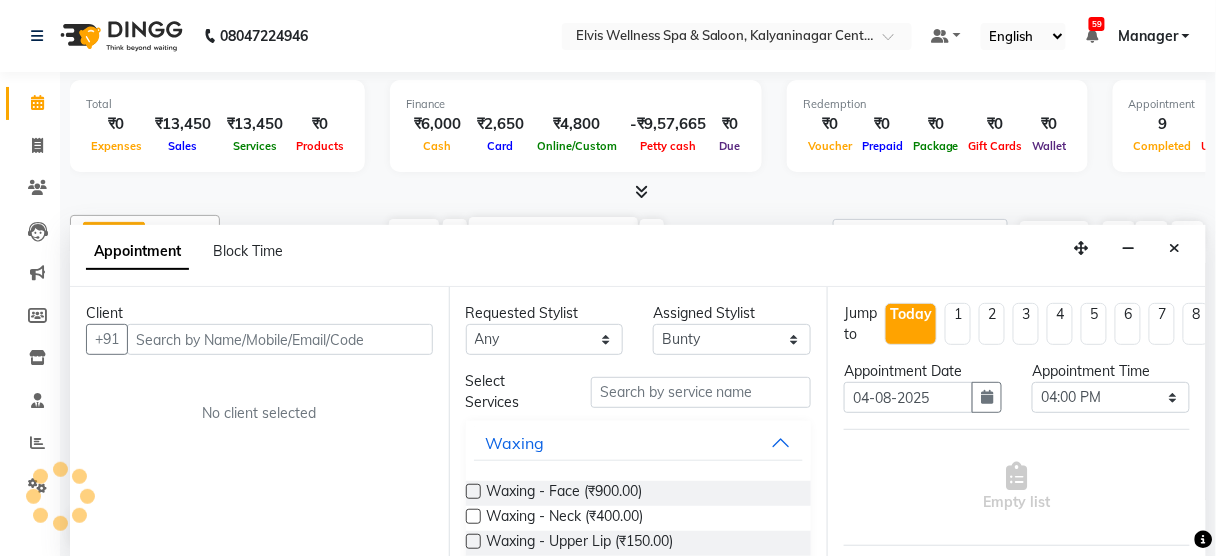 click at bounding box center [280, 339] 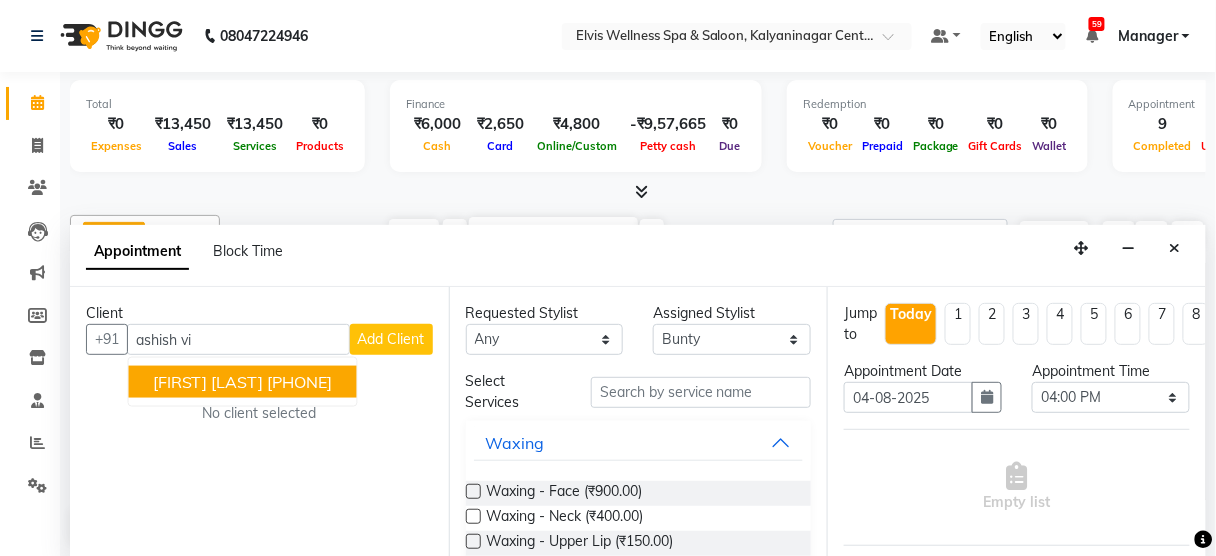 click on "[PHONE]" at bounding box center (300, 382) 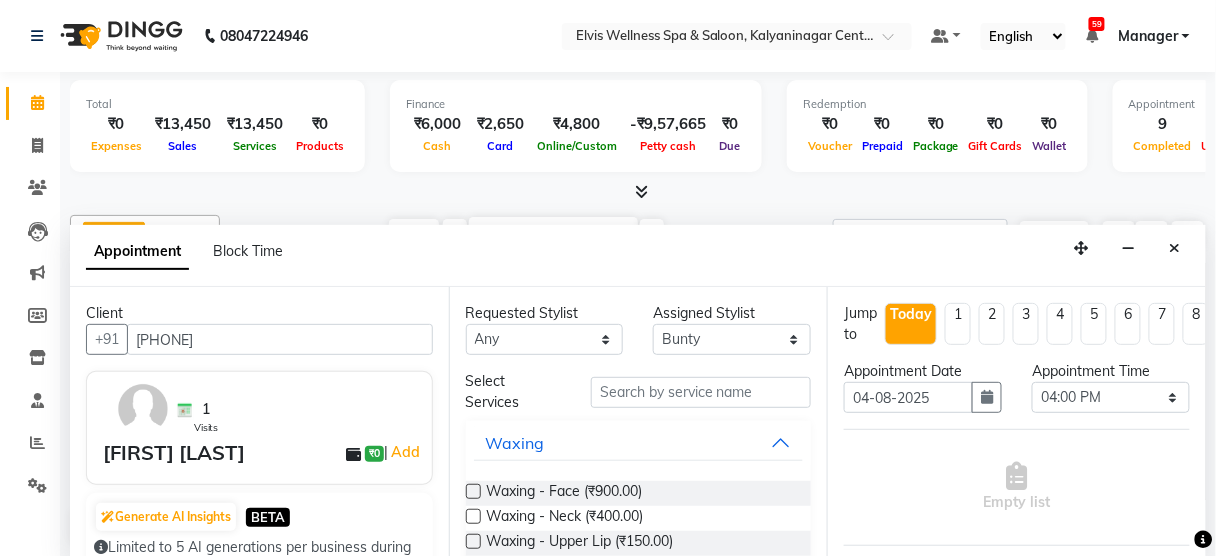 type on "[PHONE]" 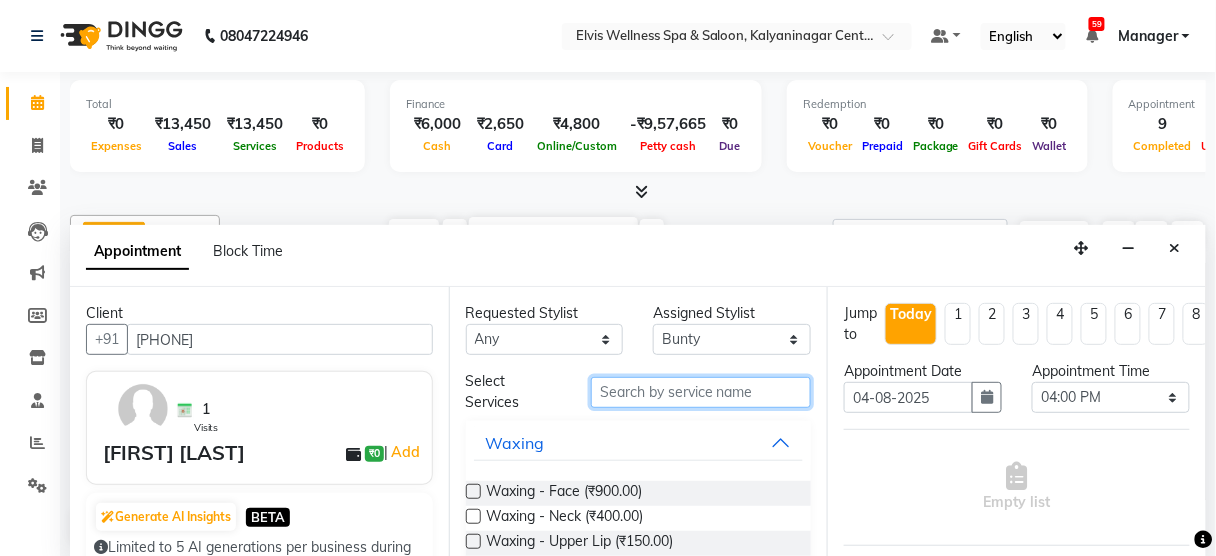 click at bounding box center (701, 392) 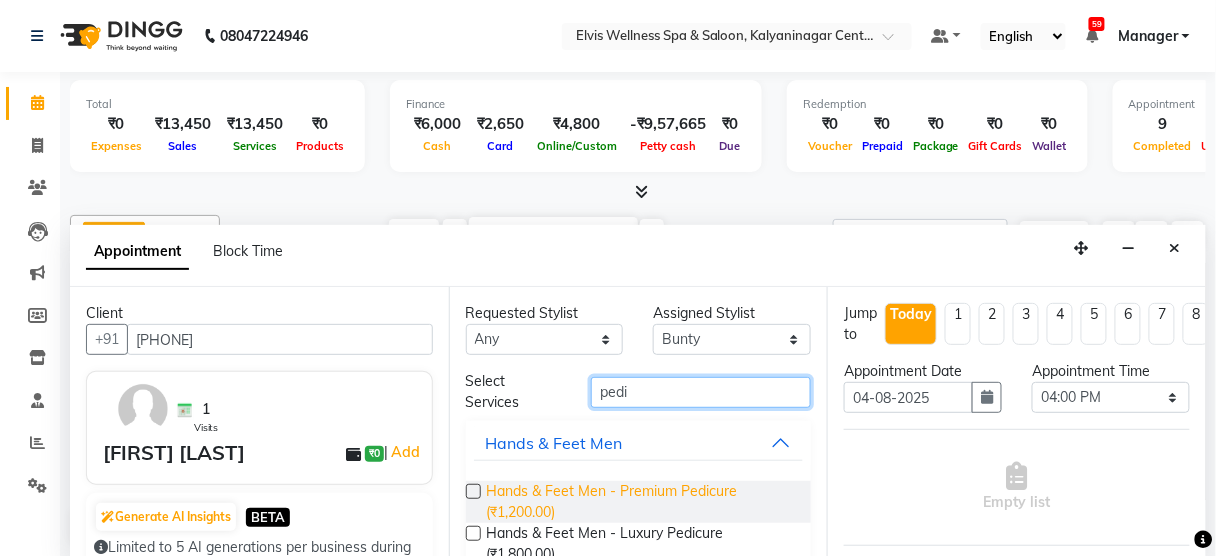 type on "pedi" 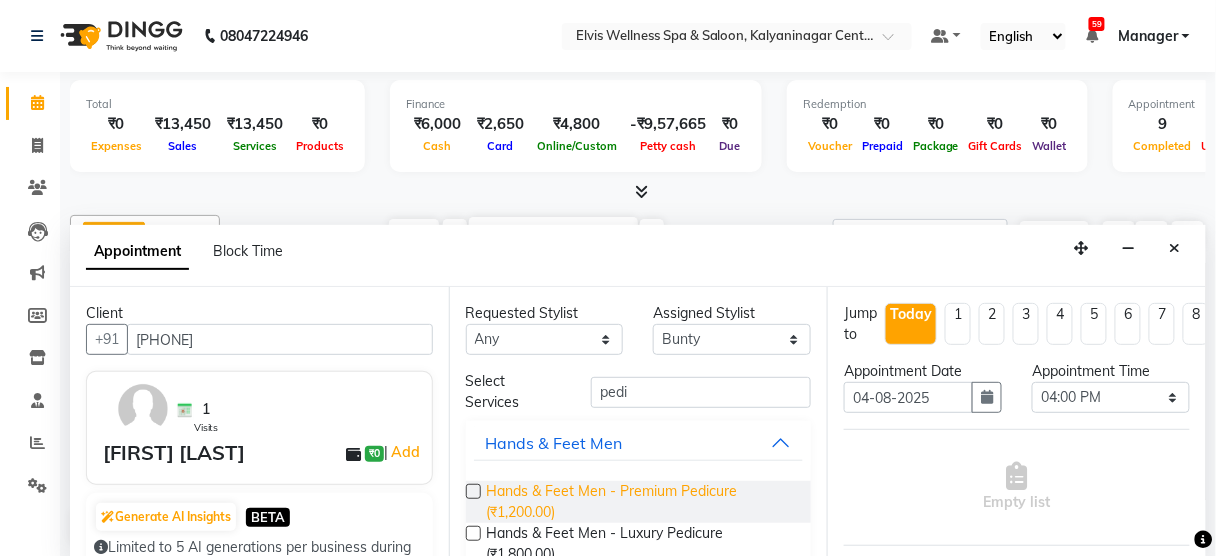 click on "Hands & Feet Men - Premium Pedicure (₹1,200.00)" at bounding box center [641, 502] 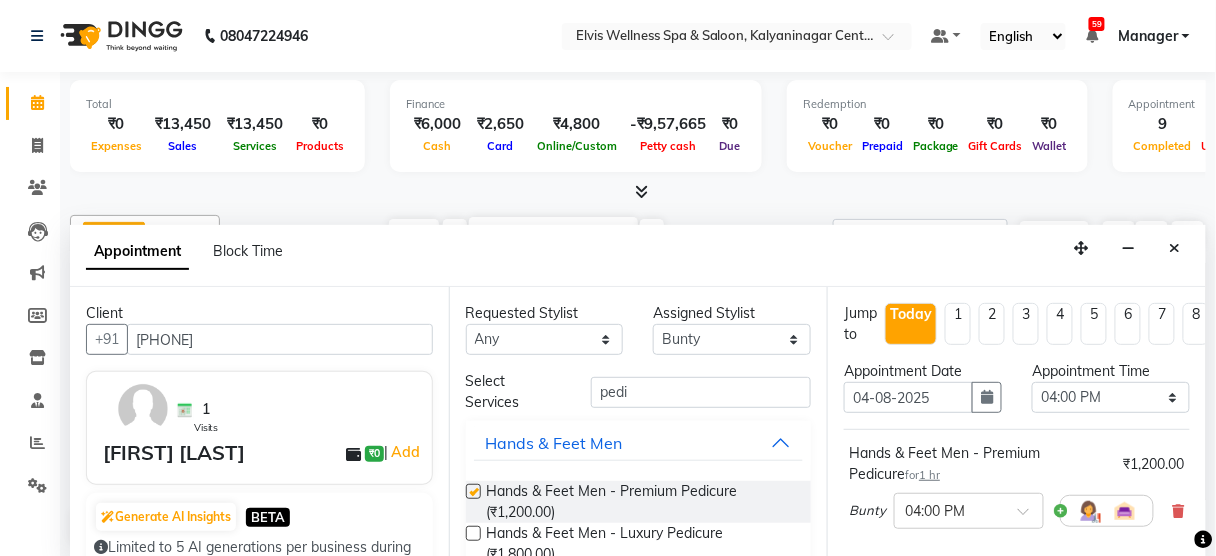 checkbox on "false" 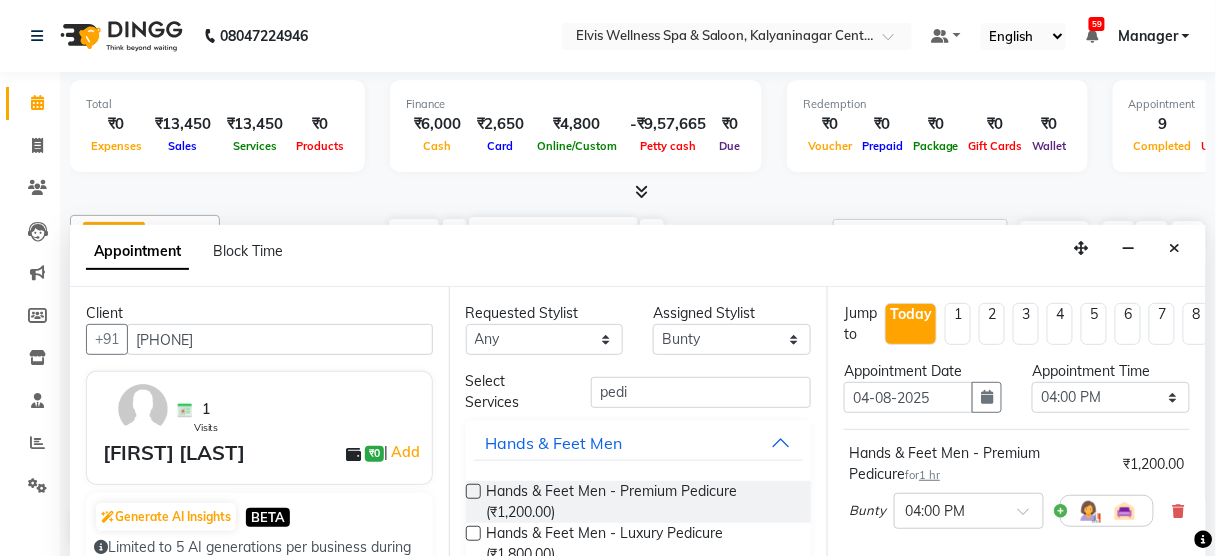 scroll, scrollTop: 324, scrollLeft: 0, axis: vertical 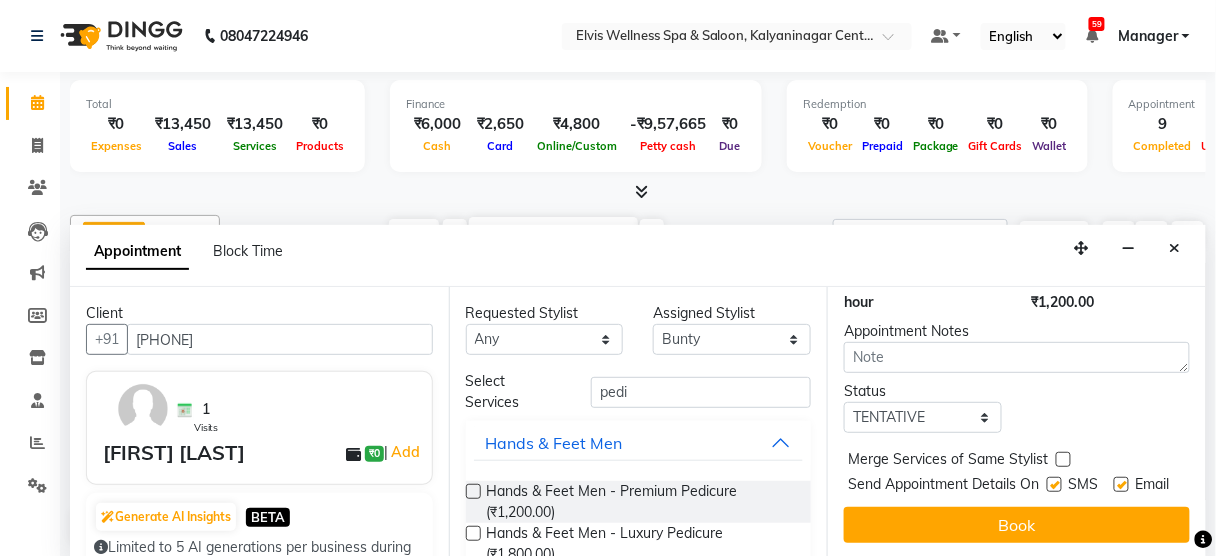 click at bounding box center (1054, 484) 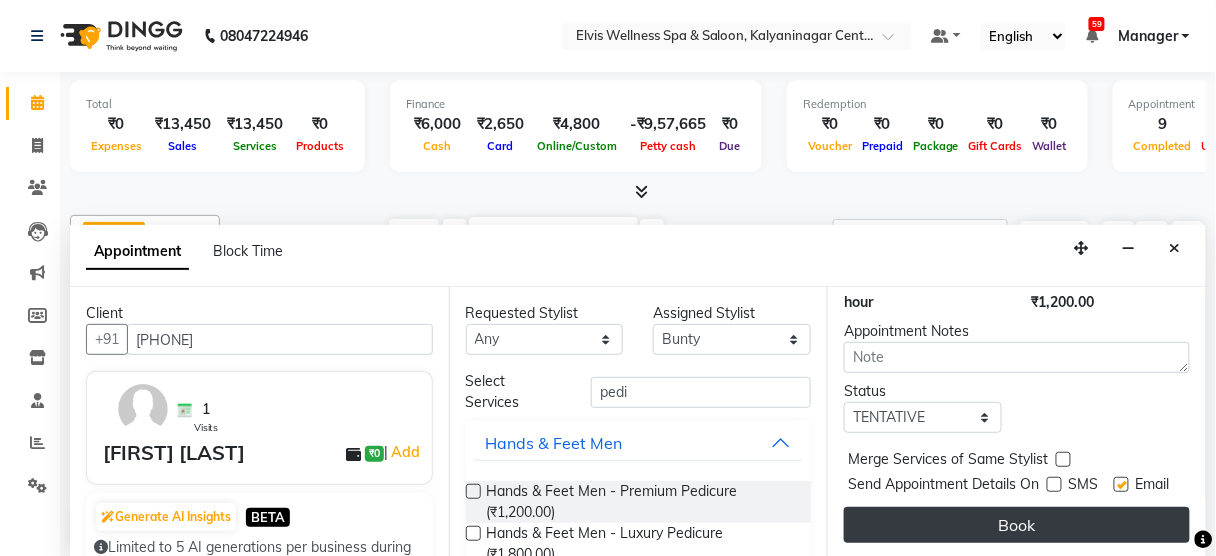 click on "Book" at bounding box center [1017, 525] 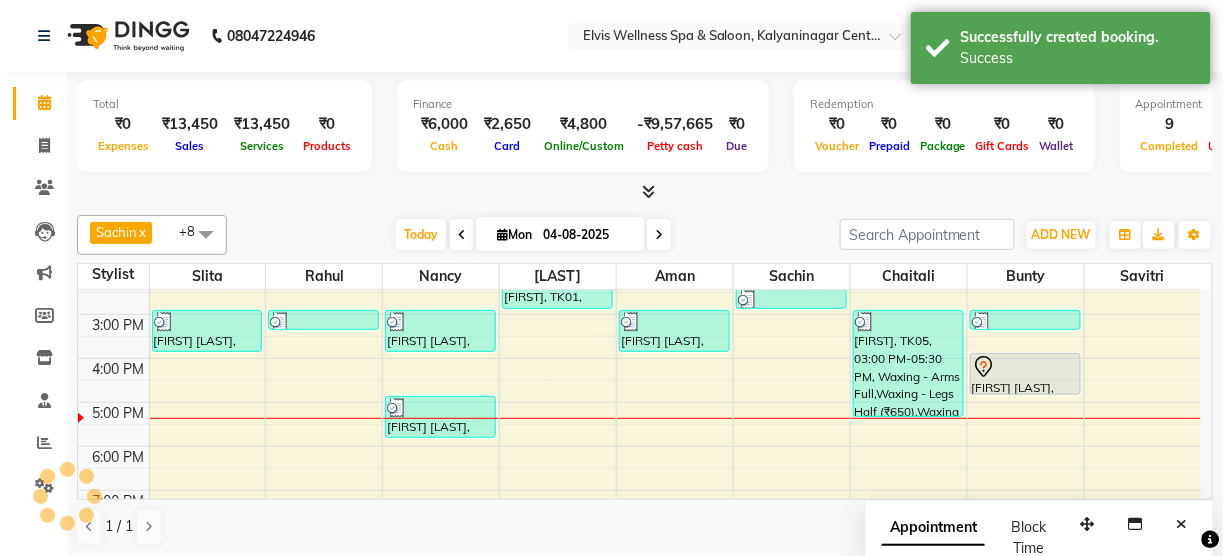 scroll, scrollTop: 0, scrollLeft: 0, axis: both 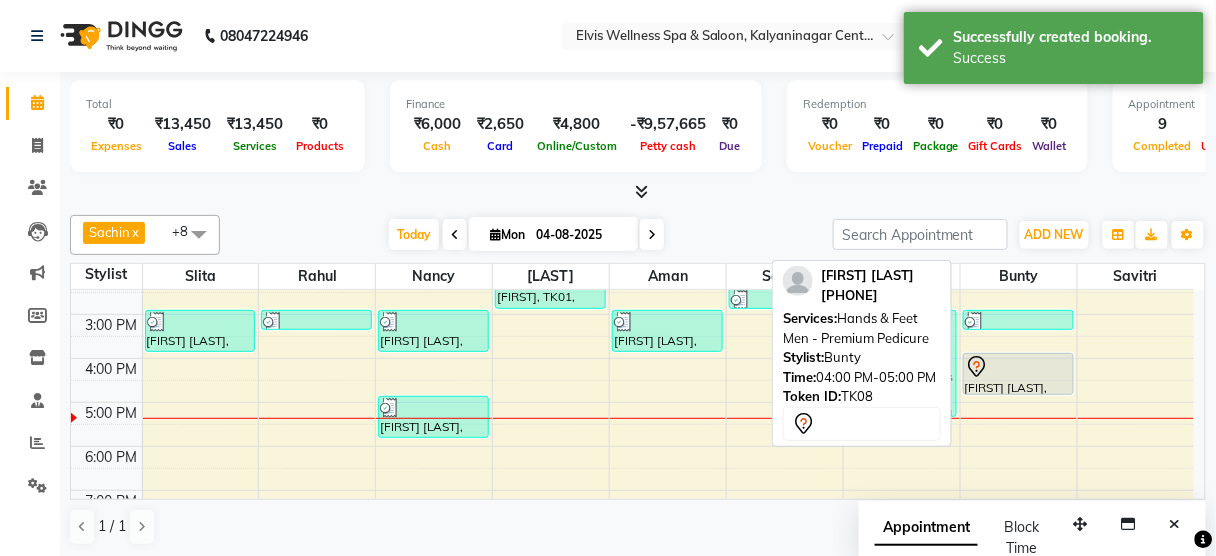 click at bounding box center (1018, 367) 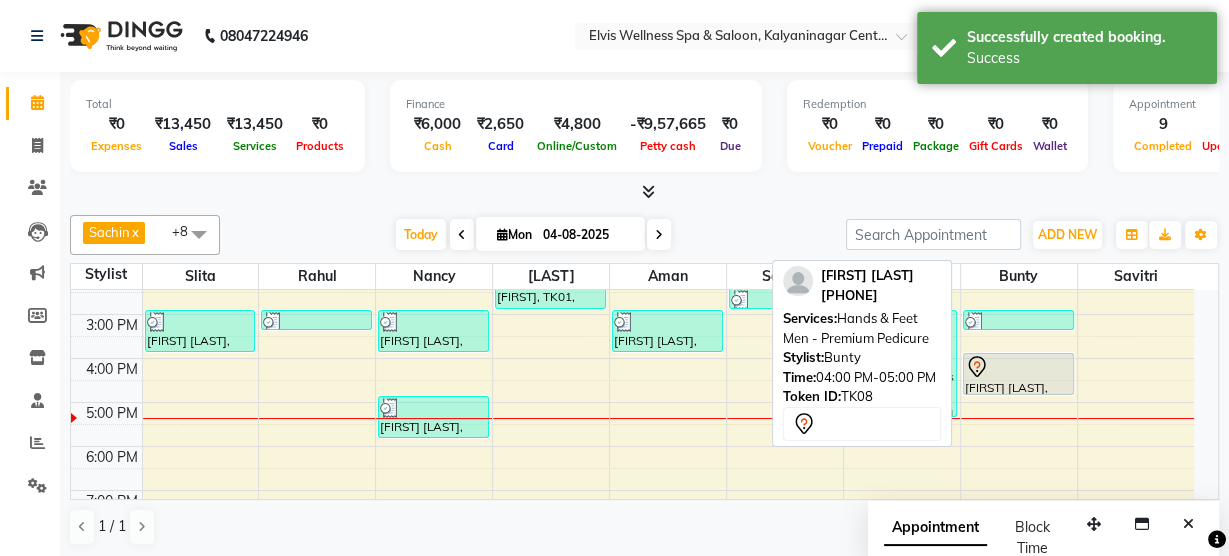 select on "7" 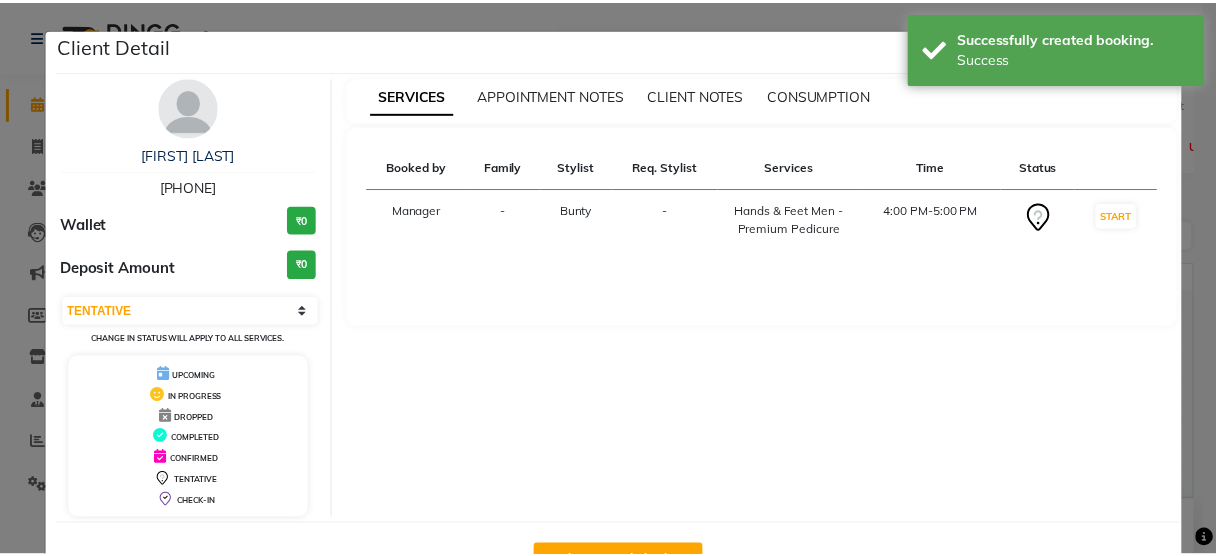 scroll, scrollTop: 65, scrollLeft: 0, axis: vertical 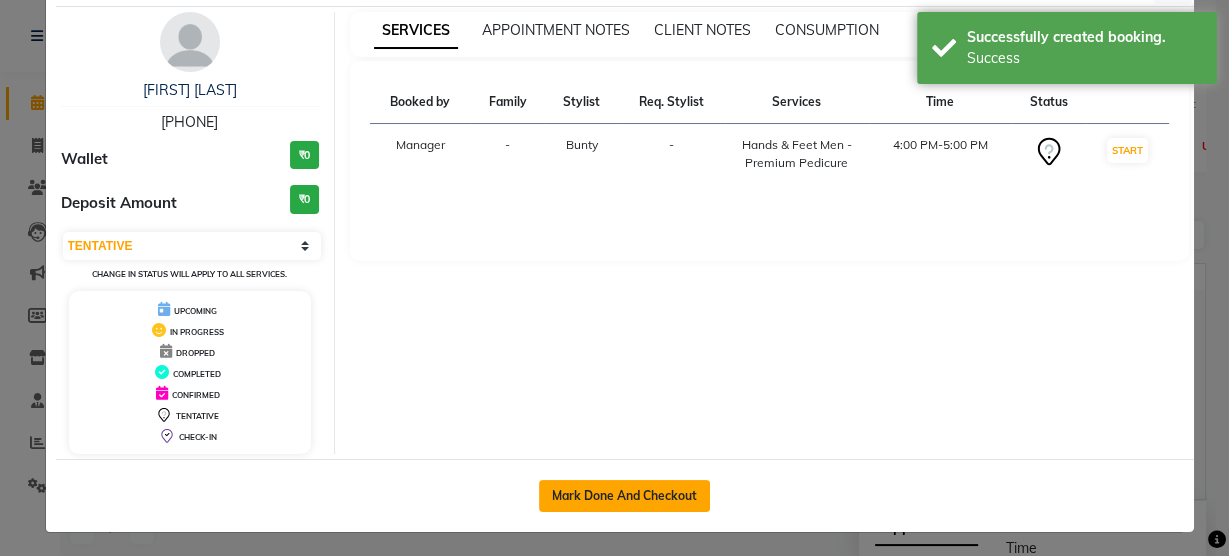 click on "Mark Done And Checkout" 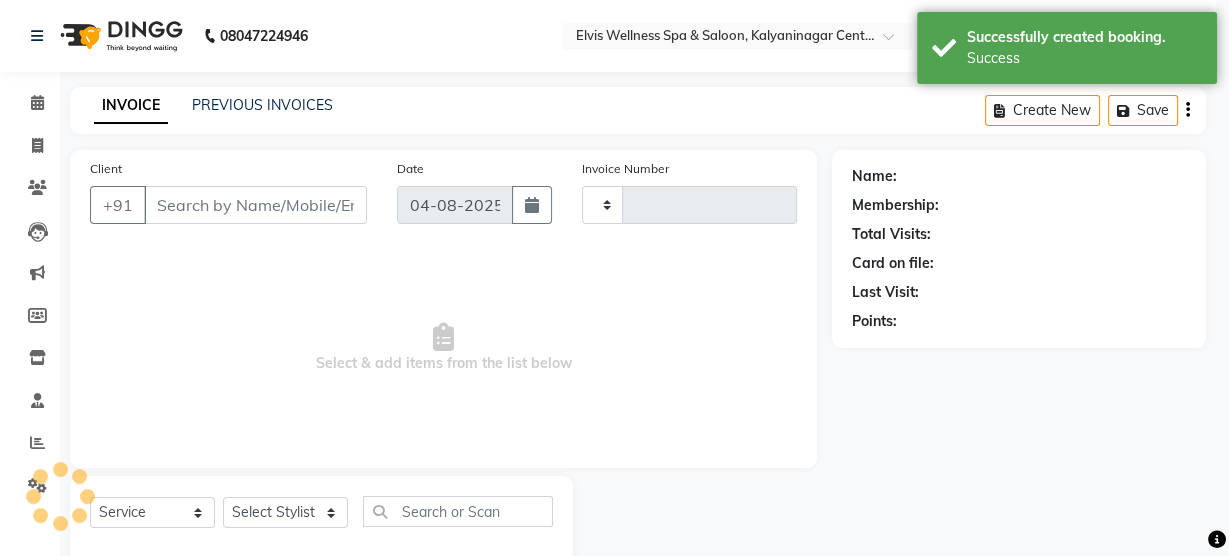 type on "2445" 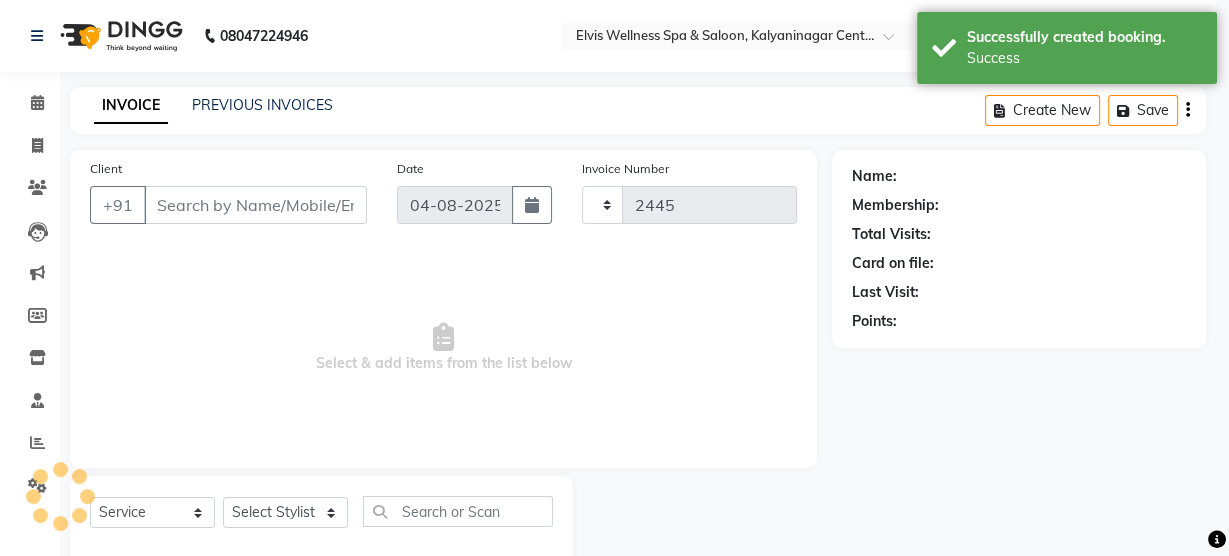 select on "3" 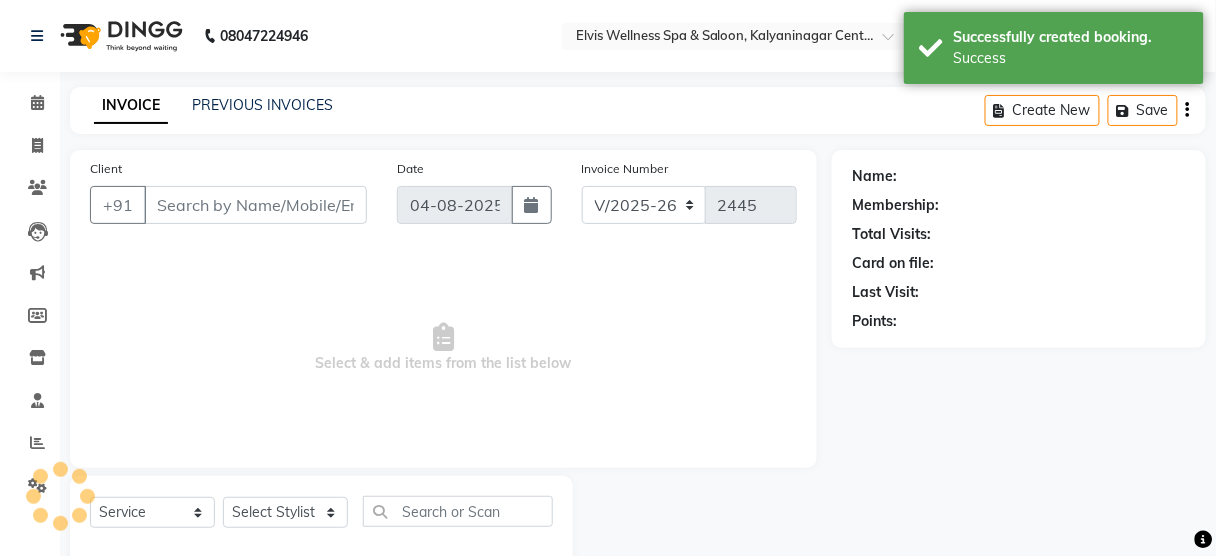 type on "[PHONE]" 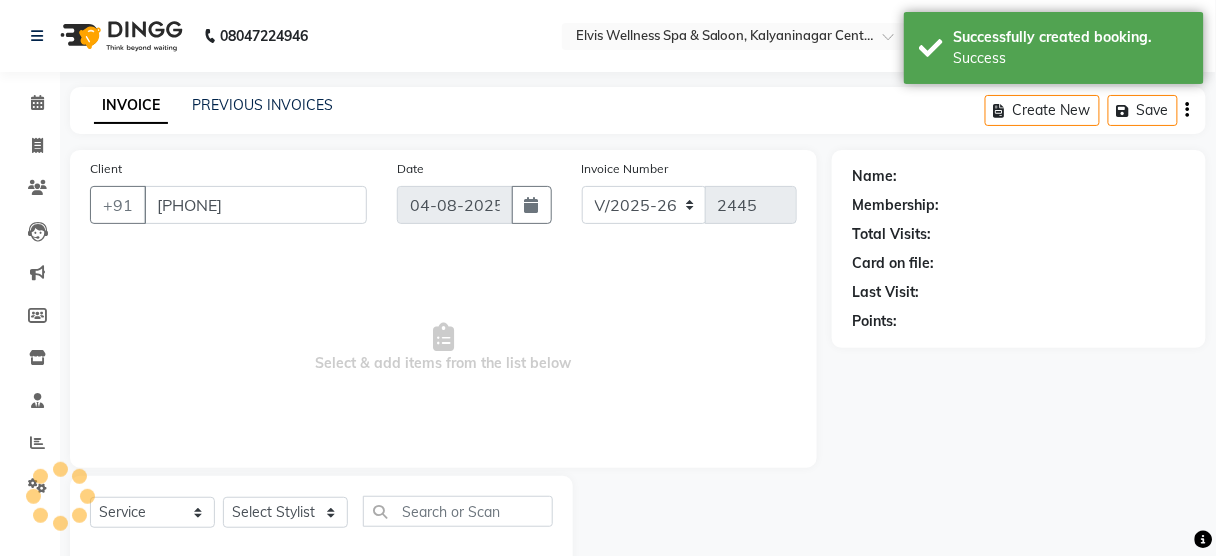 select on "59835" 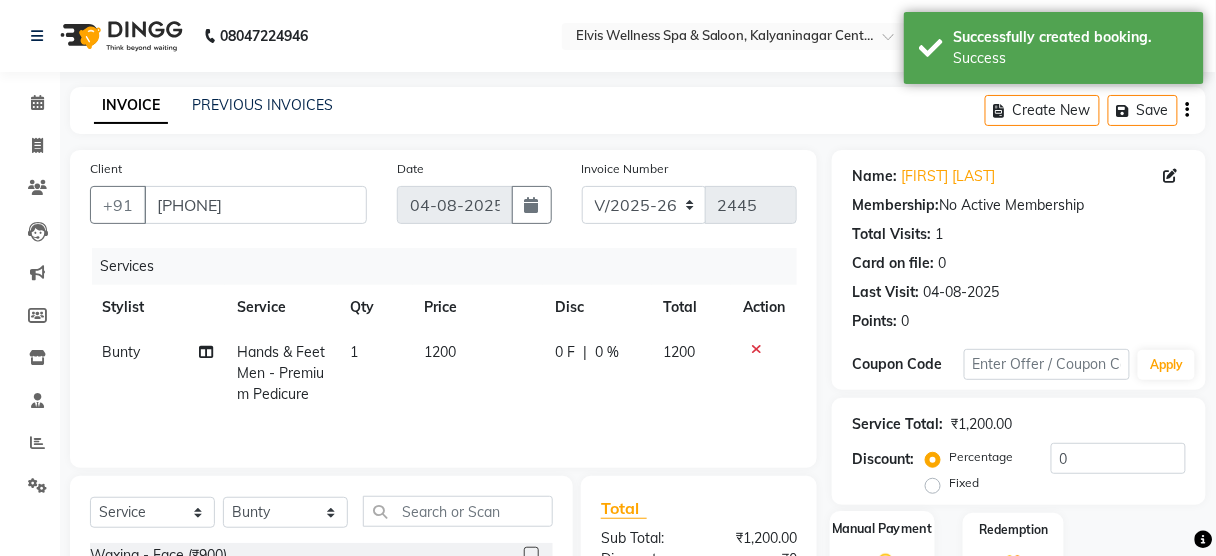scroll, scrollTop: 208, scrollLeft: 0, axis: vertical 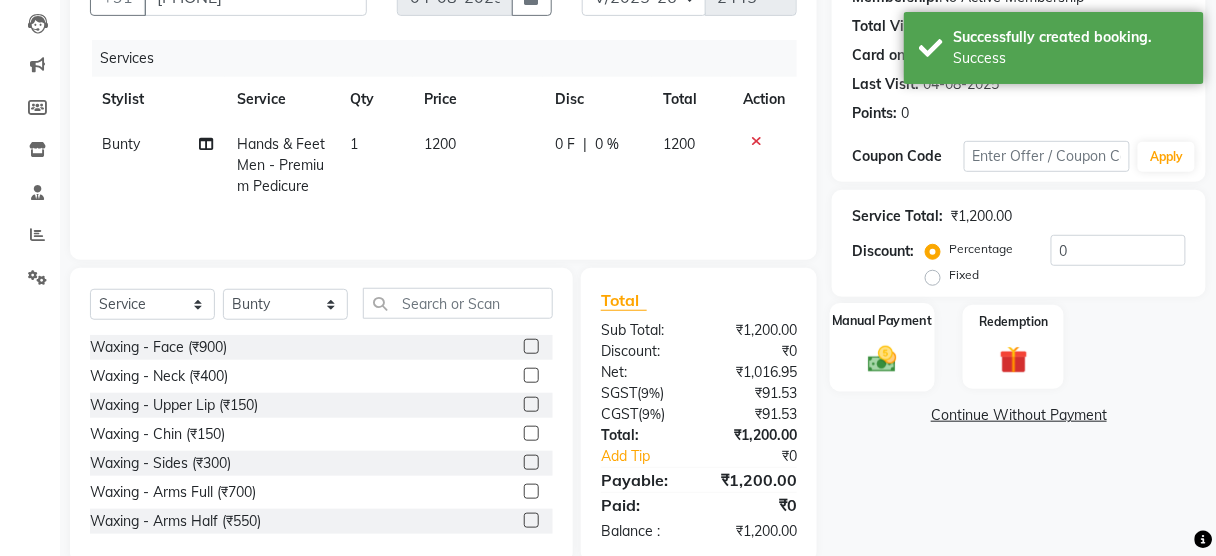 click 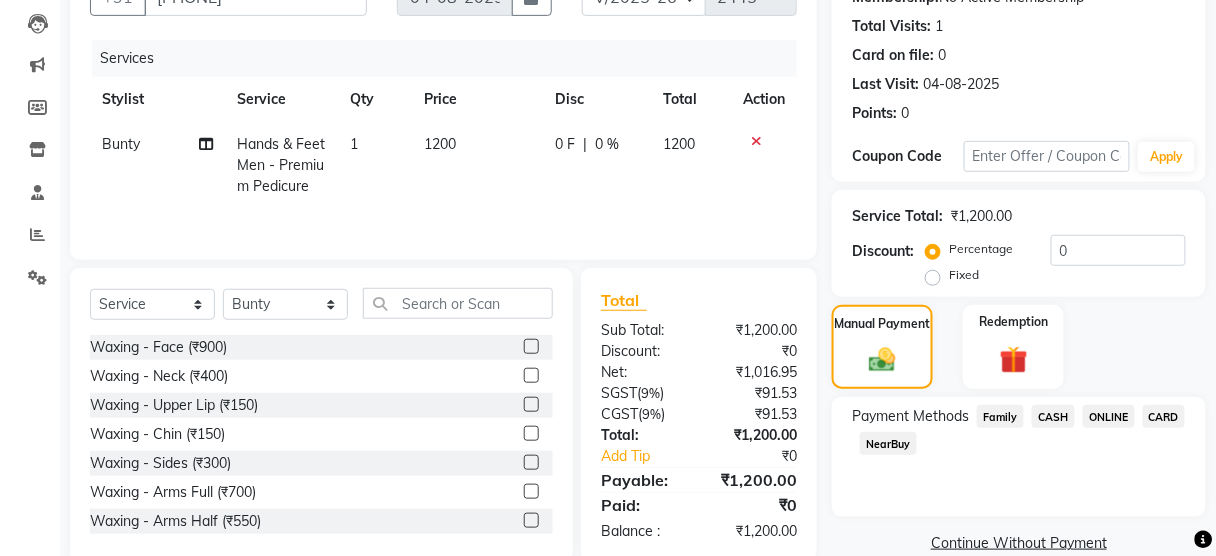 click on "ONLINE" 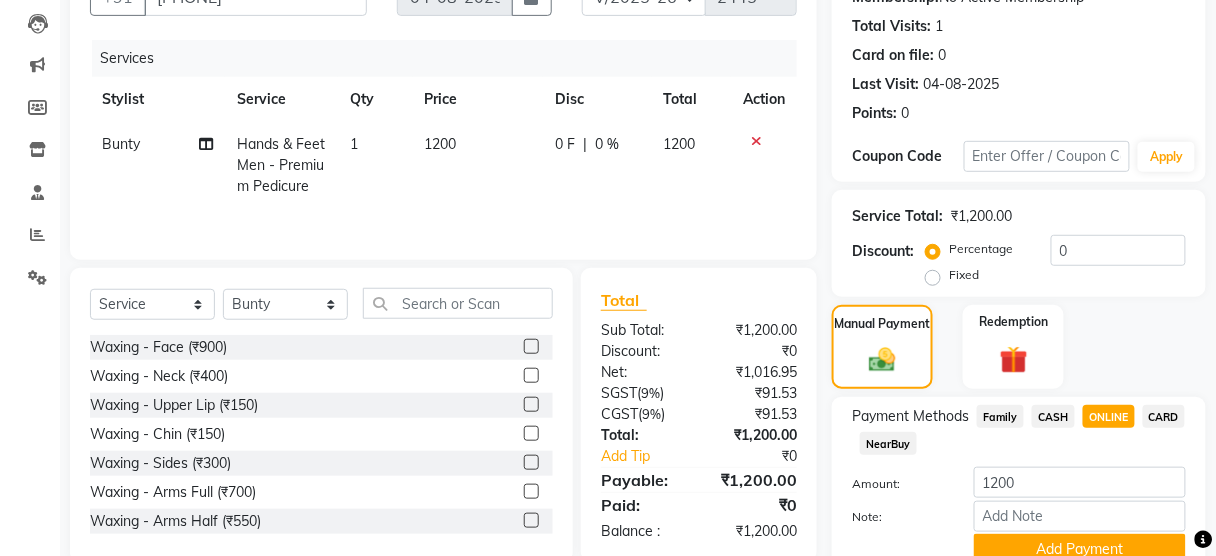 scroll, scrollTop: 295, scrollLeft: 0, axis: vertical 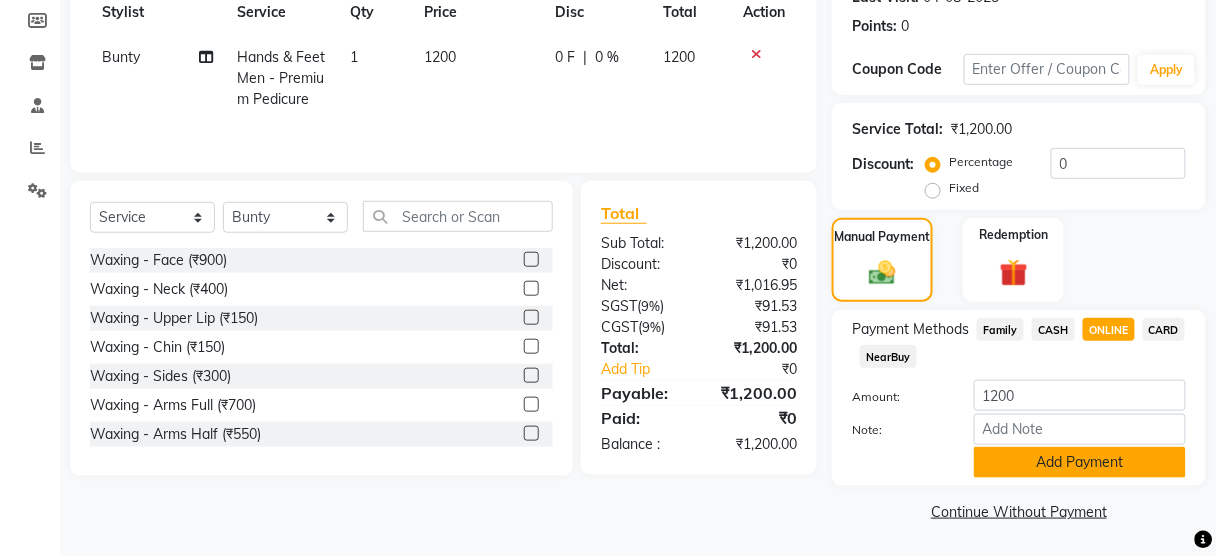 click on "Add Payment" 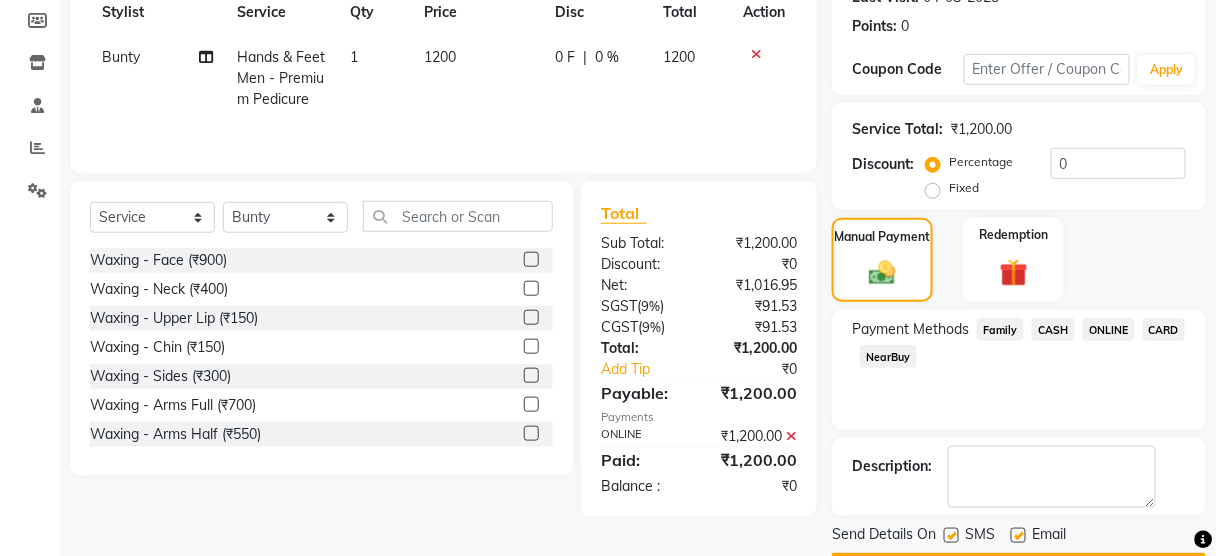 scroll, scrollTop: 351, scrollLeft: 0, axis: vertical 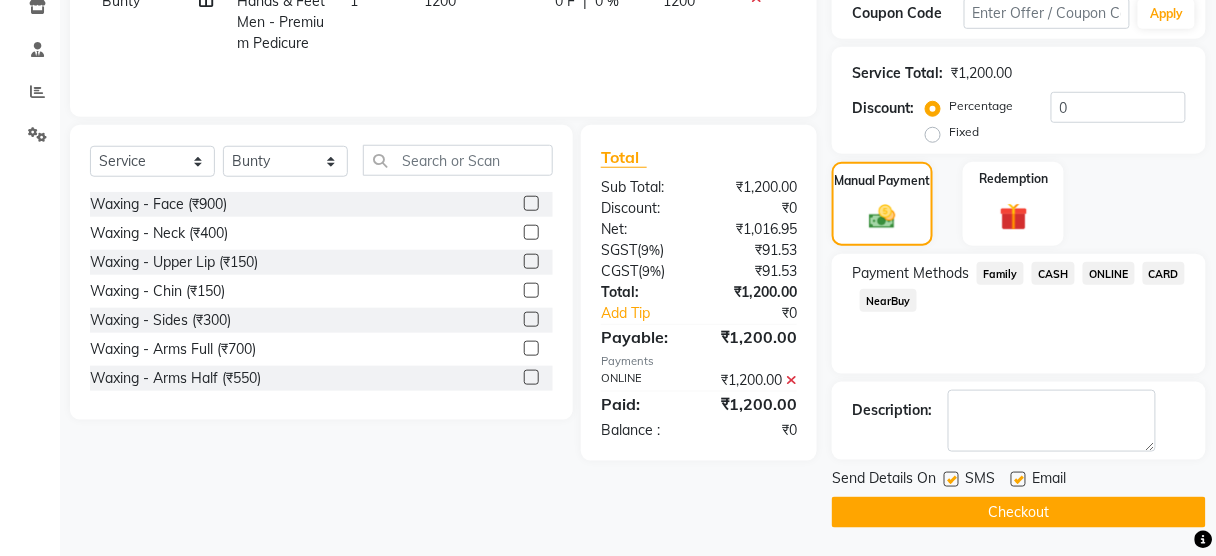 click 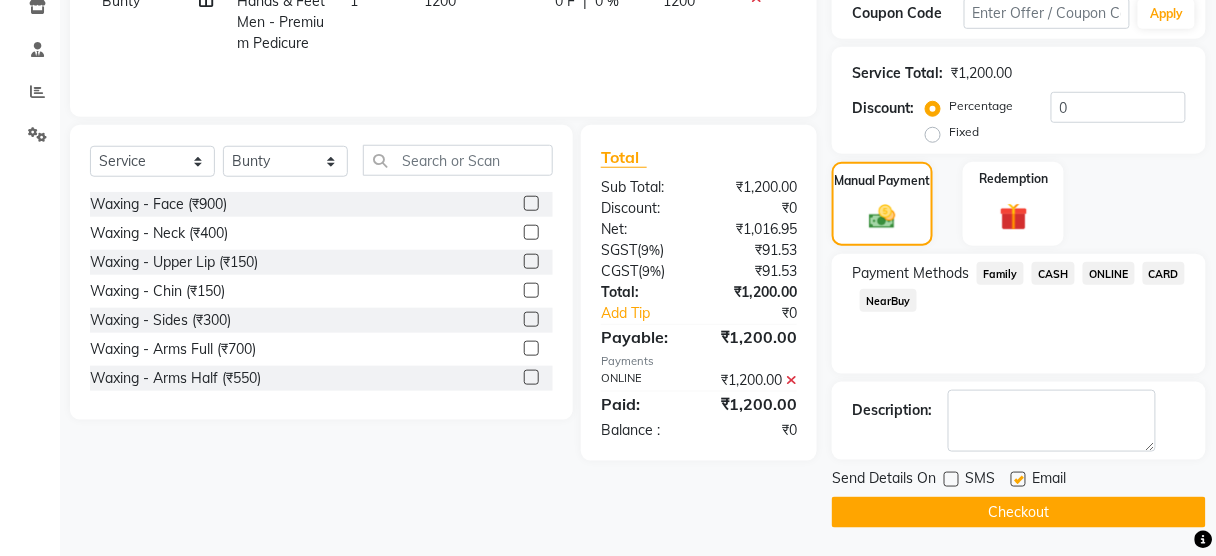 click on "Checkout" 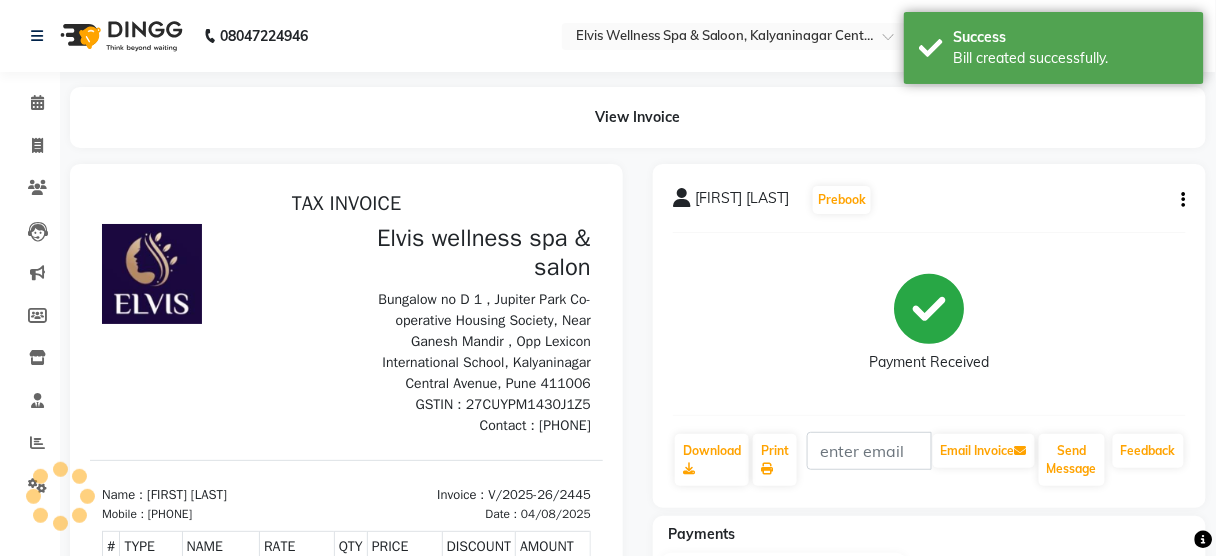 scroll, scrollTop: 0, scrollLeft: 0, axis: both 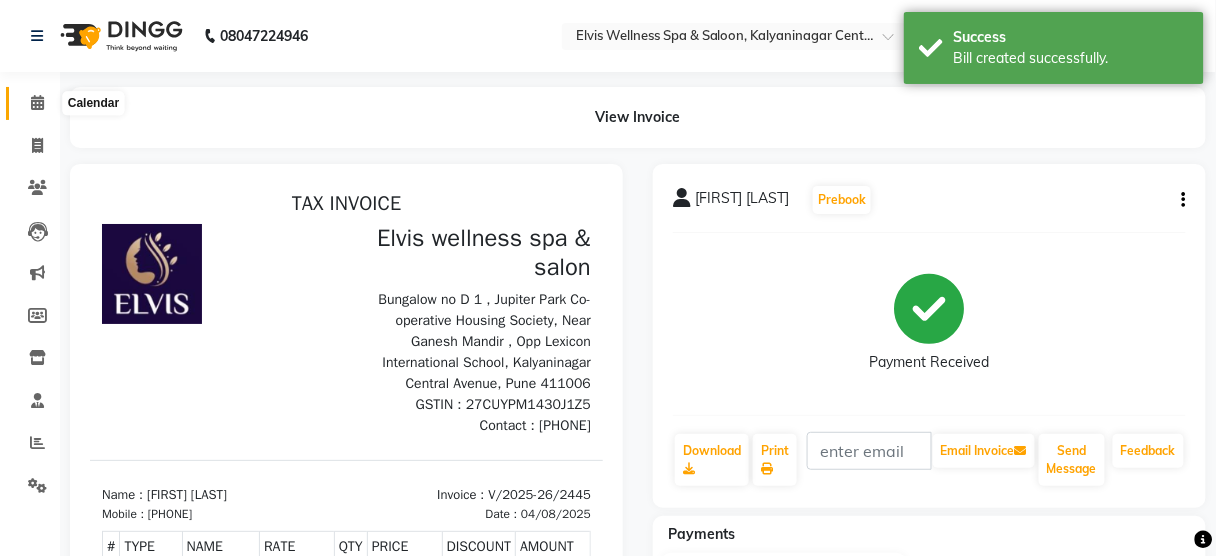 click 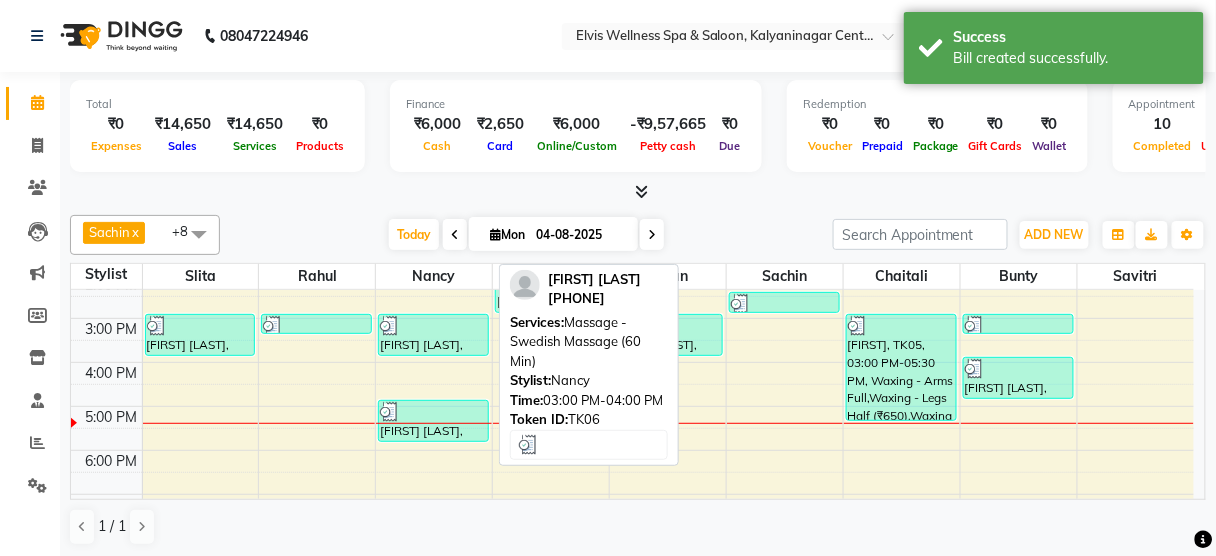 scroll, scrollTop: 392, scrollLeft: 0, axis: vertical 